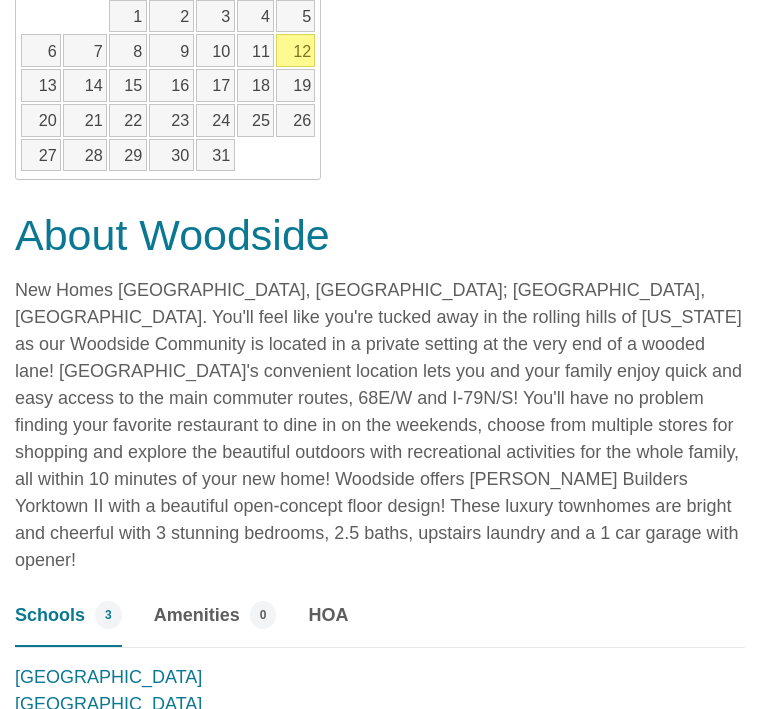 scroll, scrollTop: 1887, scrollLeft: 0, axis: vertical 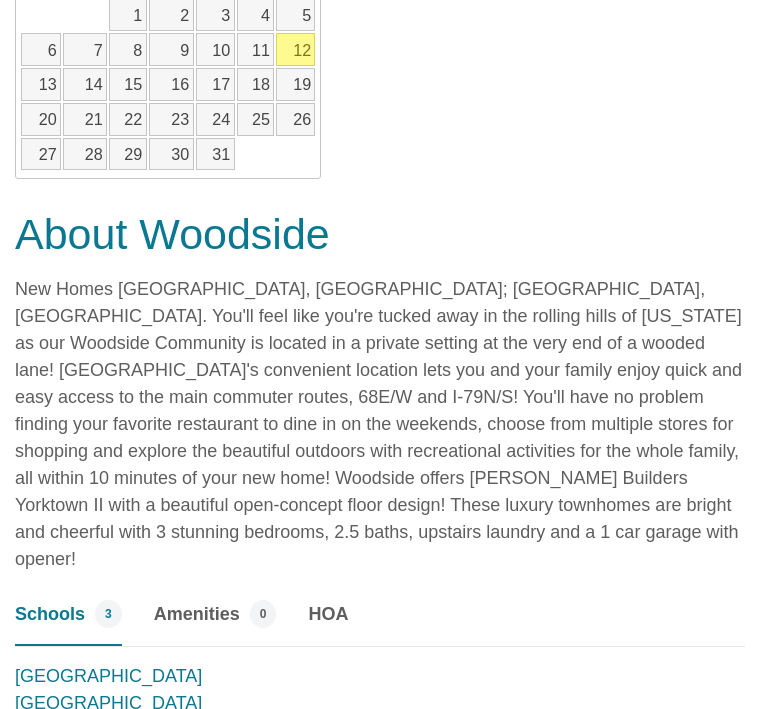 click on "New Homes [GEOGRAPHIC_DATA], [GEOGRAPHIC_DATA]; [GEOGRAPHIC_DATA], [GEOGRAPHIC_DATA]. You'll feel like you're tucked away in the rolling hills of [US_STATE] as our Woodside Community is located in a private setting at the very end of a wooded lane! [GEOGRAPHIC_DATA]'s convenient location lets you and your family enjoy quick and easy access to the main commuter routes, 68E/W and I-79N/S! You'll have no problem finding your favorite restaurant to dine in on the weekends, choose from multiple stores for shopping and explore the beautiful outdoors with recreational activities for the whole family, all within 10 minutes of your new home! Woodside offers [PERSON_NAME] Builders Yorktown II with a beautiful open-concept floor design! These luxury townhomes are bright and cheerful with 3 stunning bedrooms, 2.5 baths, upstairs laundry and a 1 car garage with opener!" at bounding box center [380, 424] 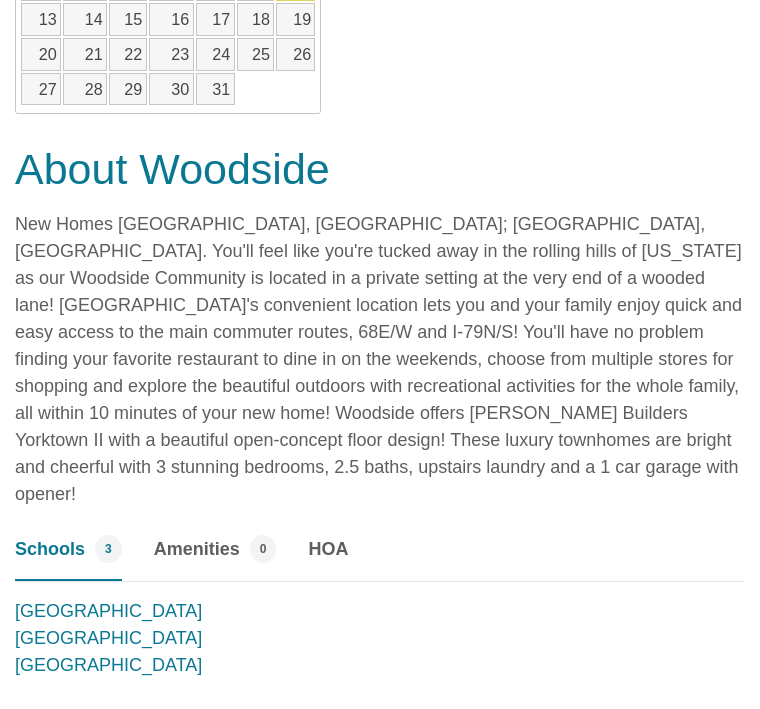 scroll, scrollTop: 1954, scrollLeft: 0, axis: vertical 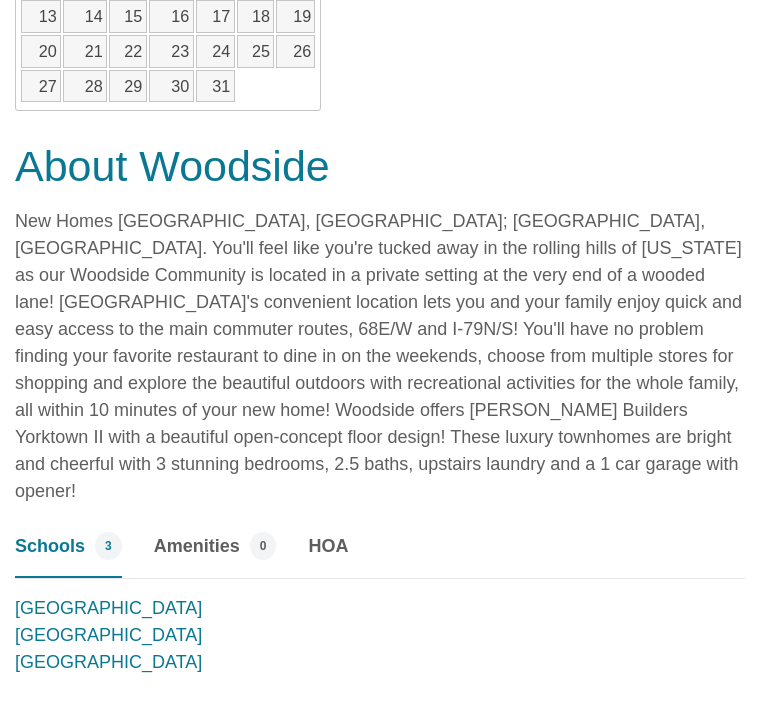 click on "Amenities
0" at bounding box center [215, 556] 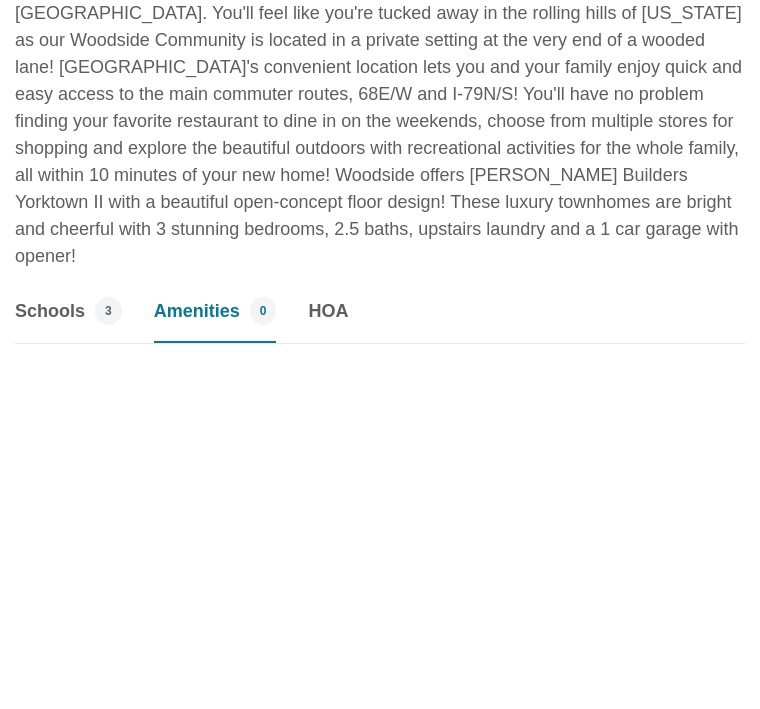 scroll, scrollTop: 2191, scrollLeft: 0, axis: vertical 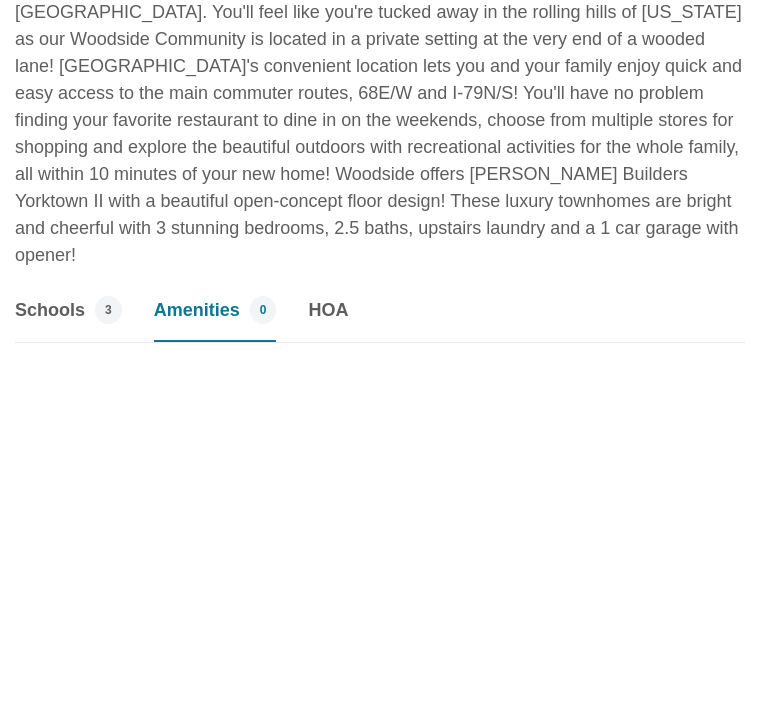 click on "HOA" at bounding box center (328, 310) 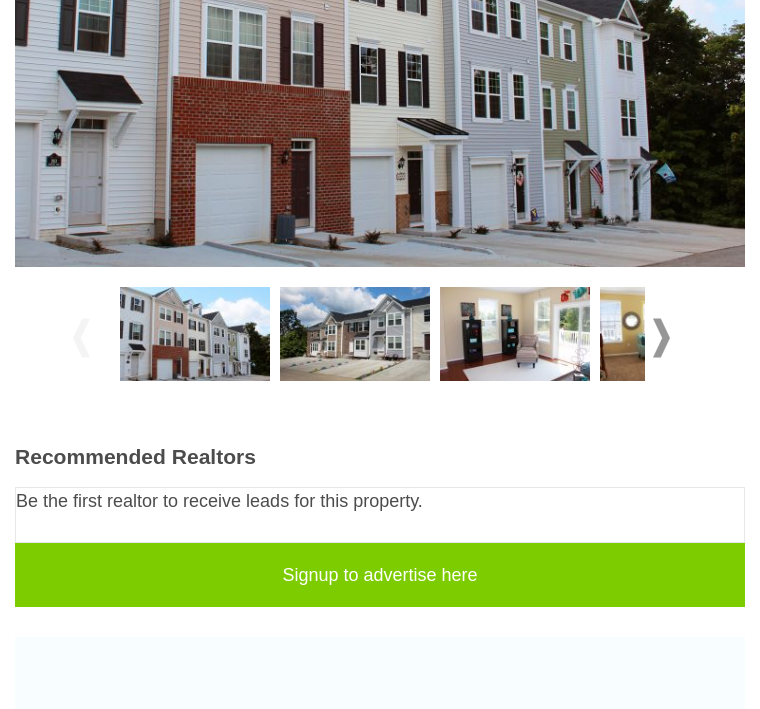 scroll, scrollTop: 587, scrollLeft: 0, axis: vertical 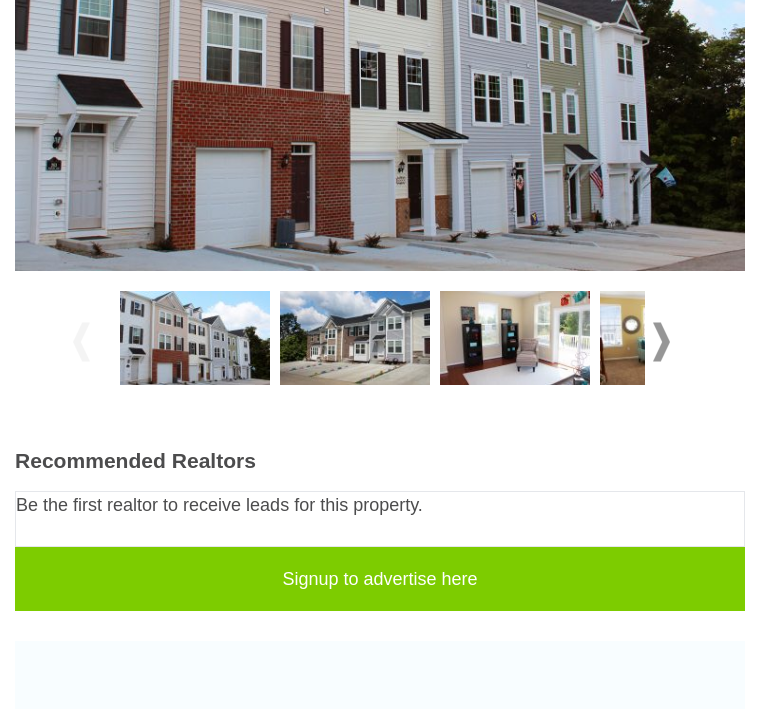 click at bounding box center (380, 28) 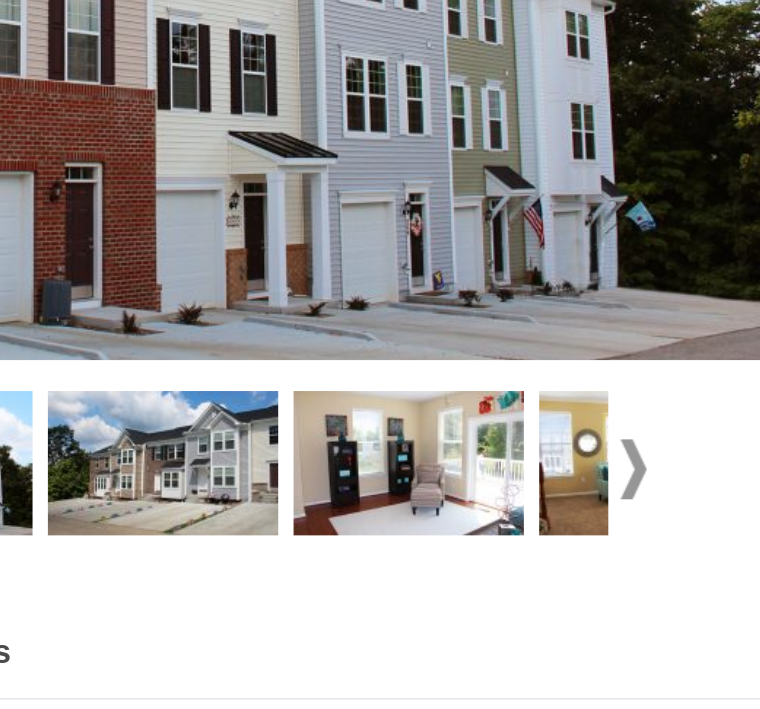 scroll, scrollTop: 537, scrollLeft: 0, axis: vertical 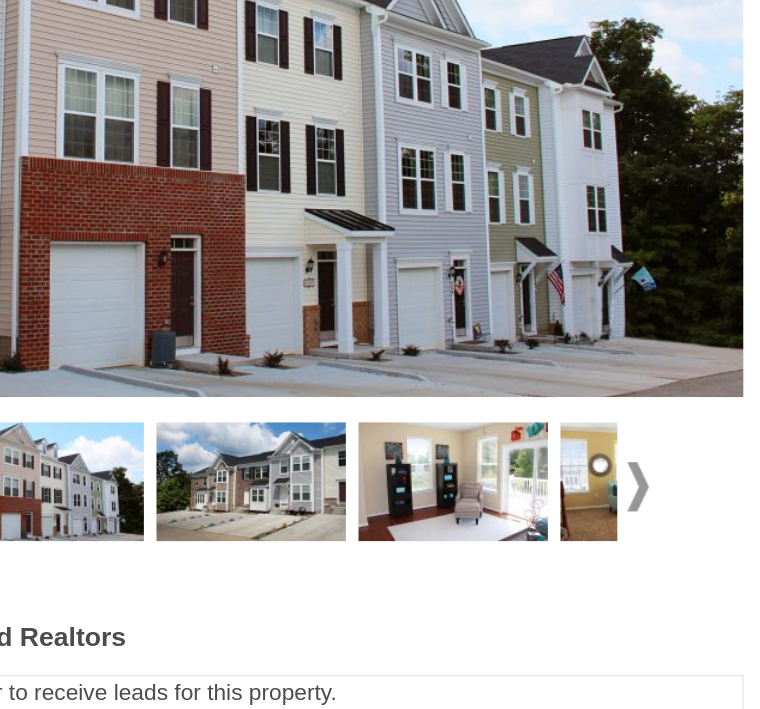 click at bounding box center (661, 392) 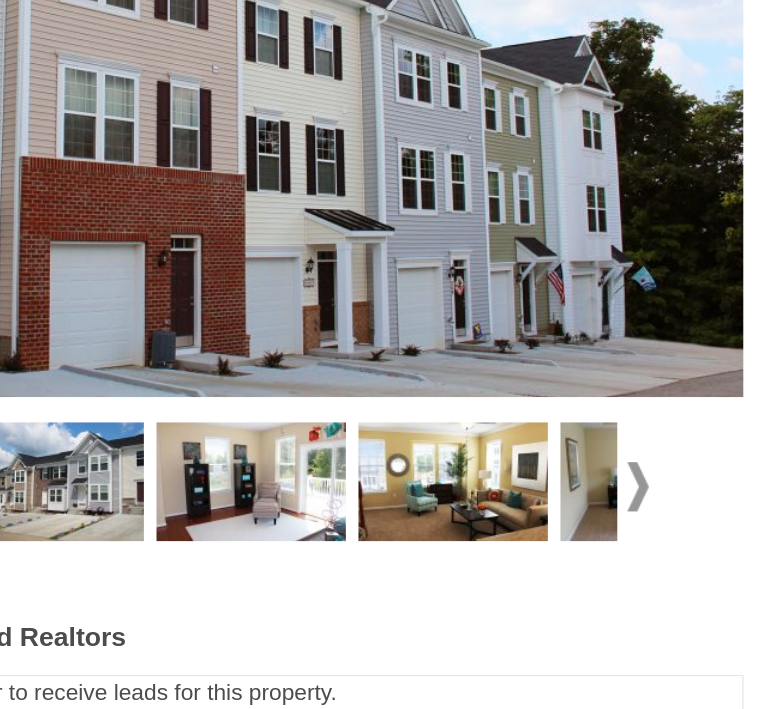 click at bounding box center (515, 388) 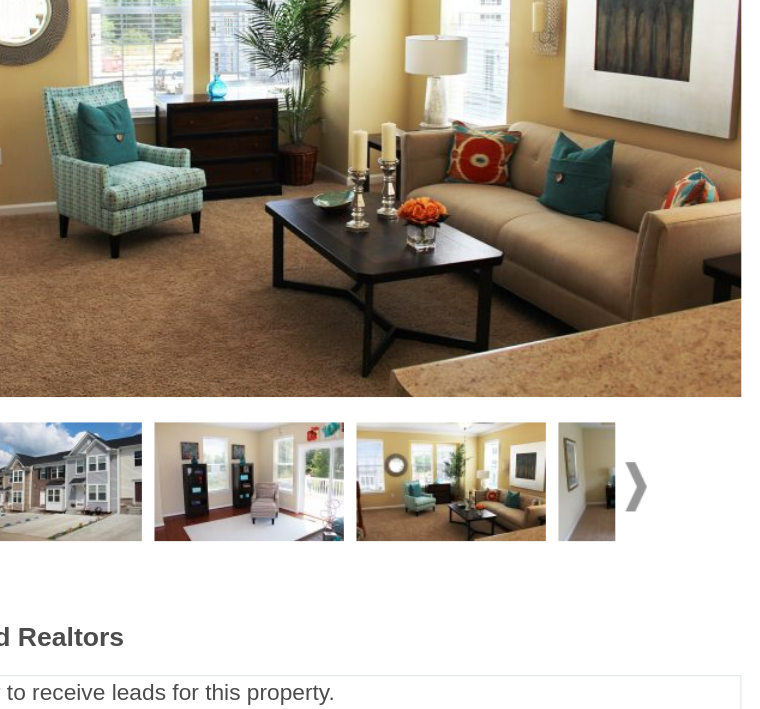 click at bounding box center (675, 388) 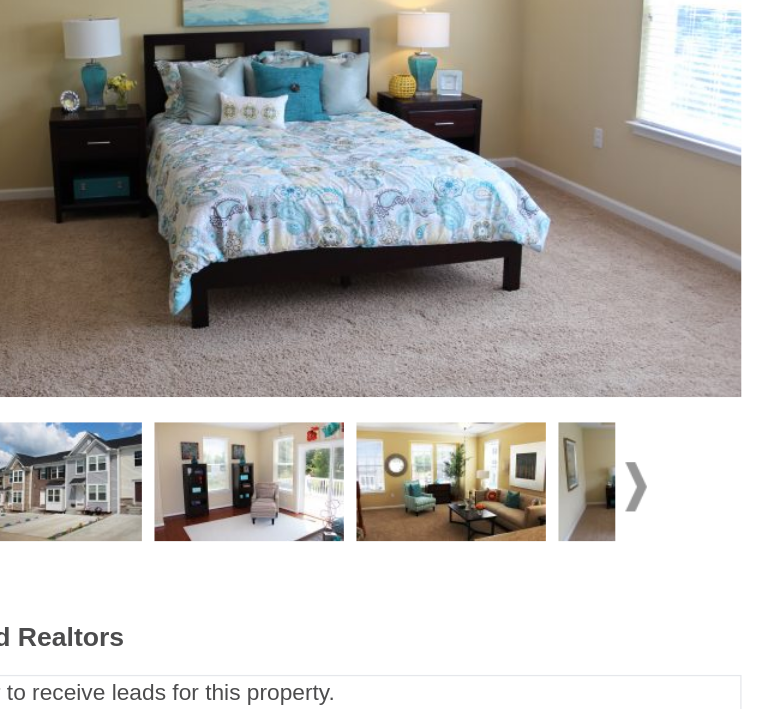 click at bounding box center (661, 392) 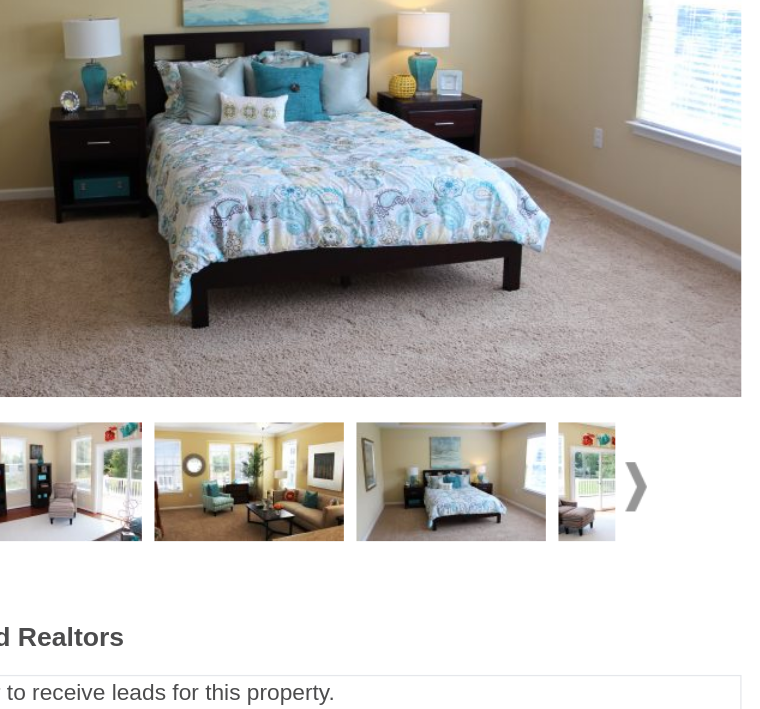 click at bounding box center (661, 392) 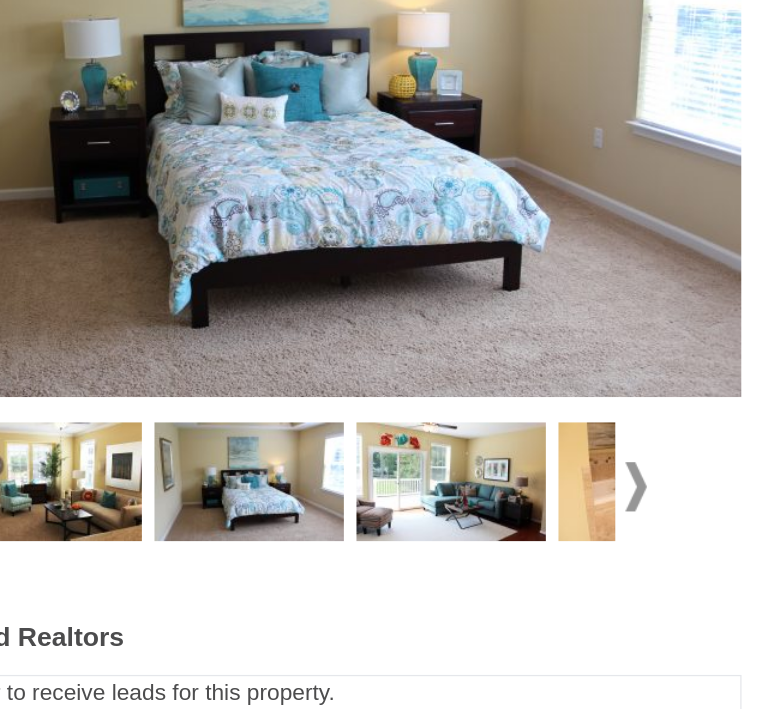 click at bounding box center [380, 78] 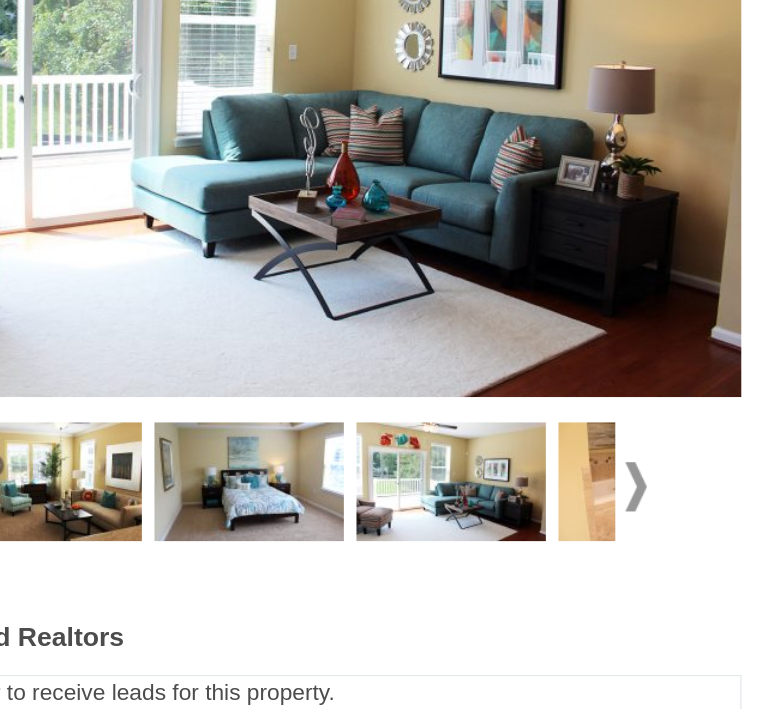 click at bounding box center [661, 392] 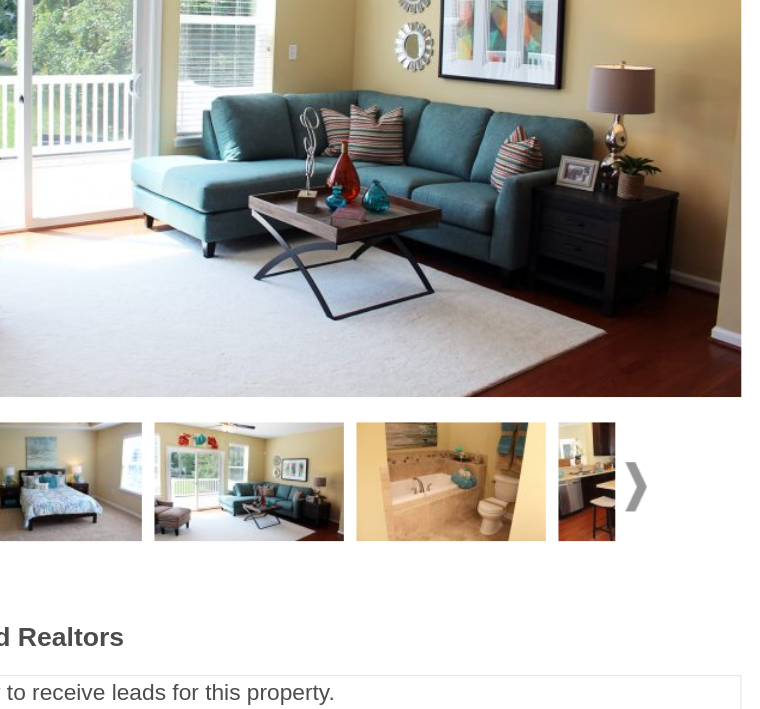 click at bounding box center [515, 388] 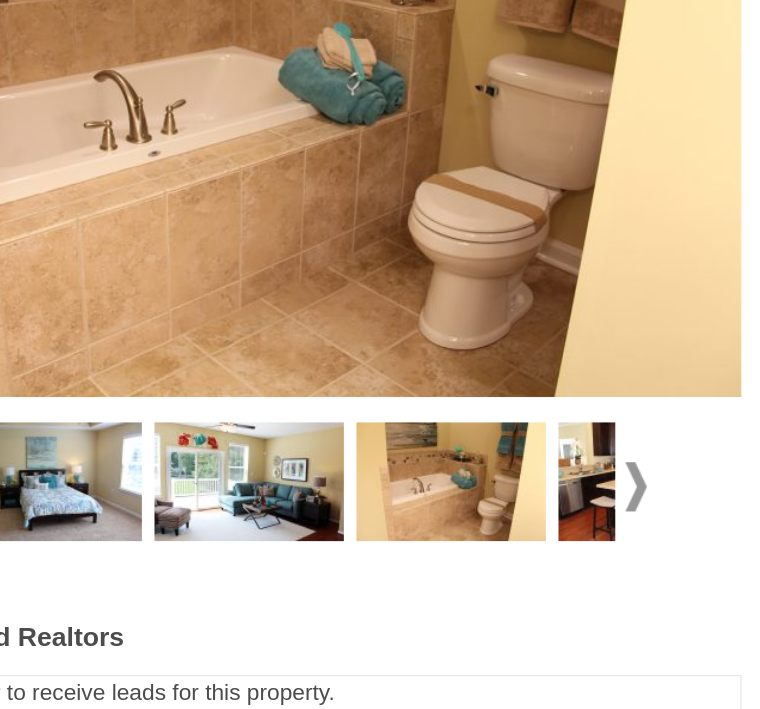 click at bounding box center (380, 392) 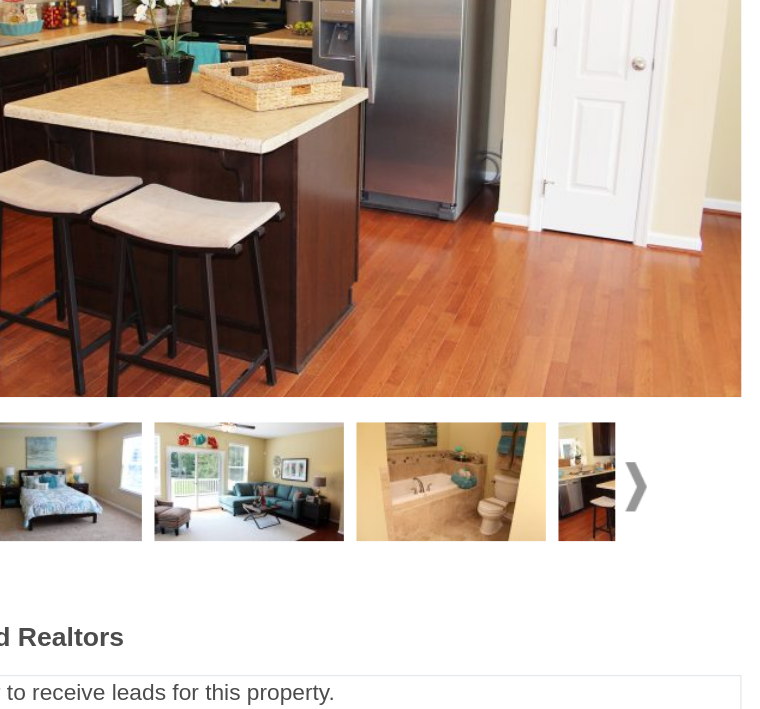 click at bounding box center (661, 392) 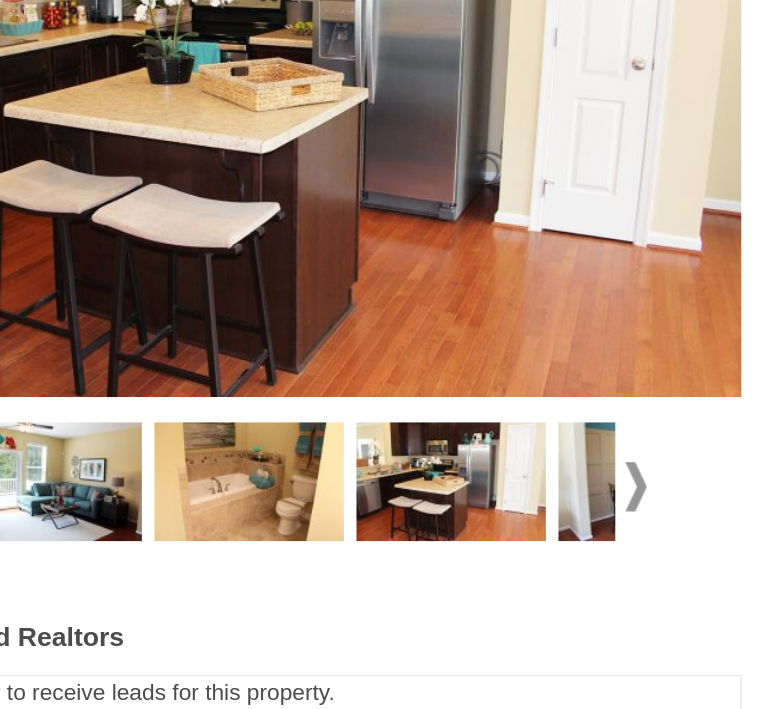click at bounding box center (515, 388) 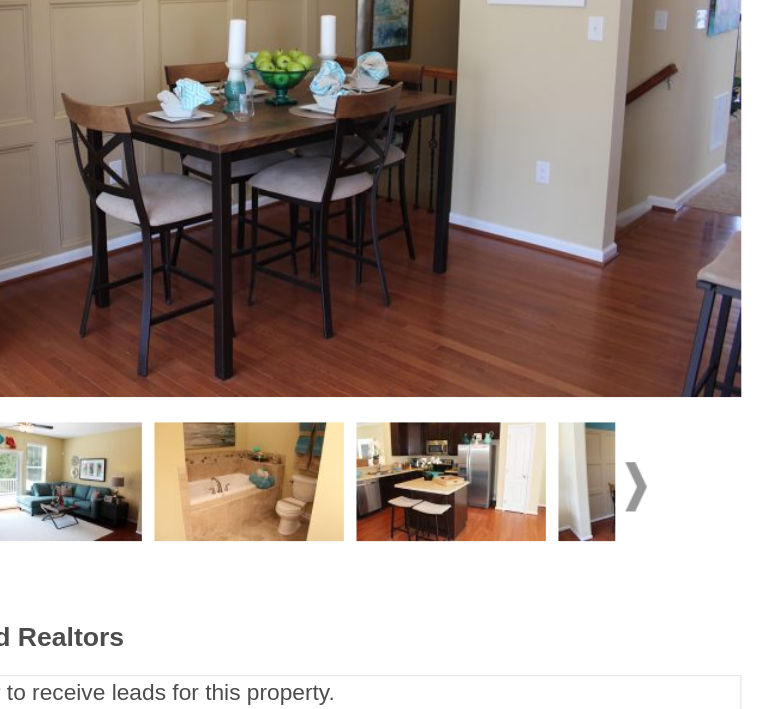 click at bounding box center [661, 392] 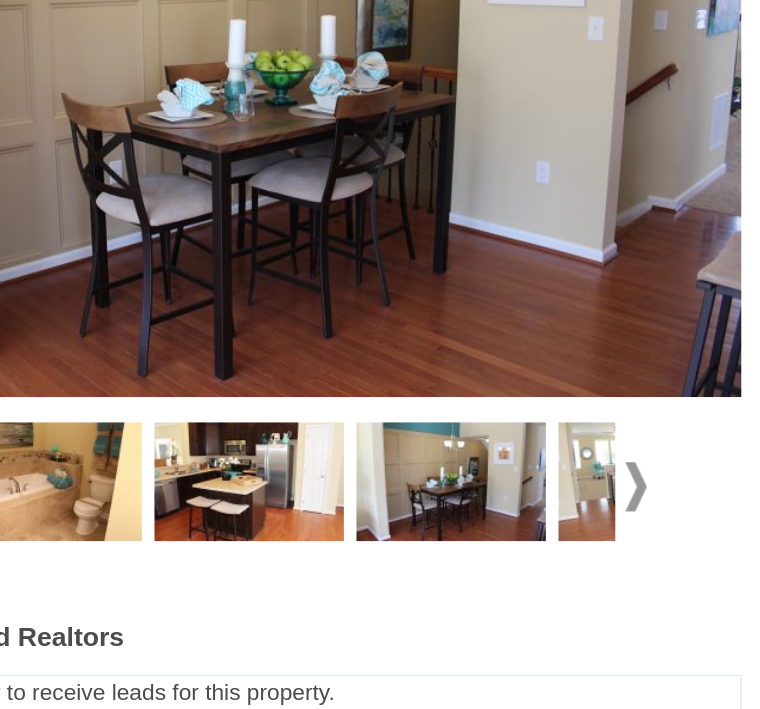 click at bounding box center (675, 388) 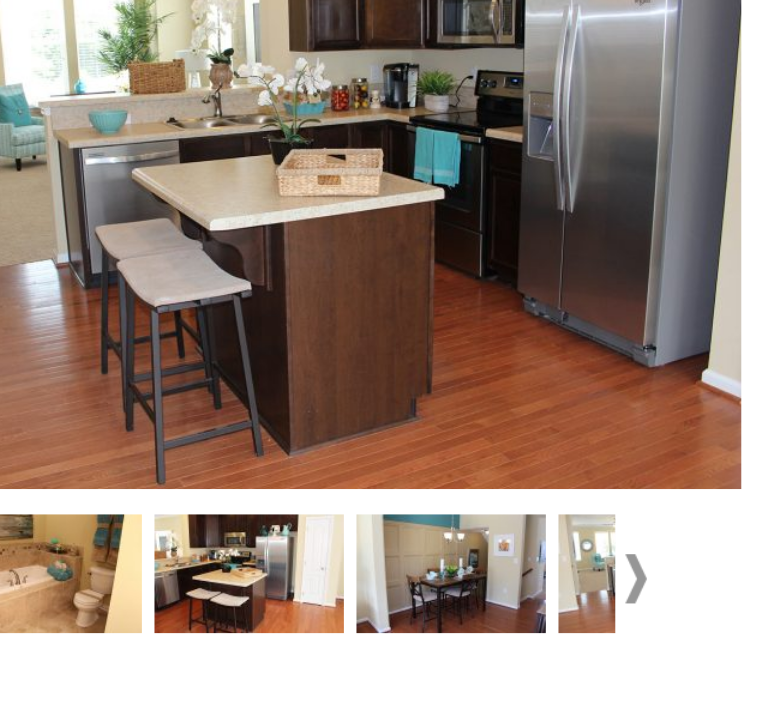 scroll, scrollTop: 470, scrollLeft: 0, axis: vertical 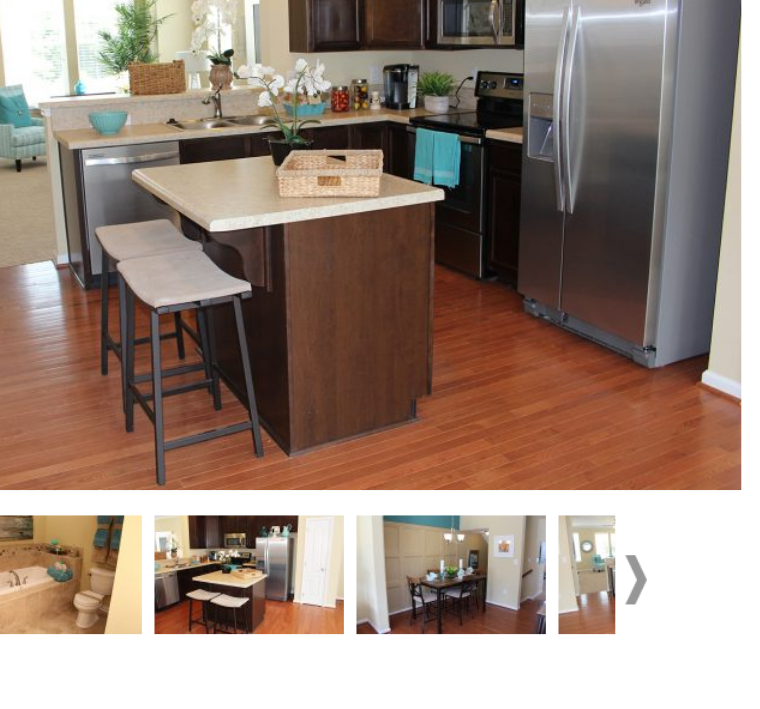 click at bounding box center [661, 459] 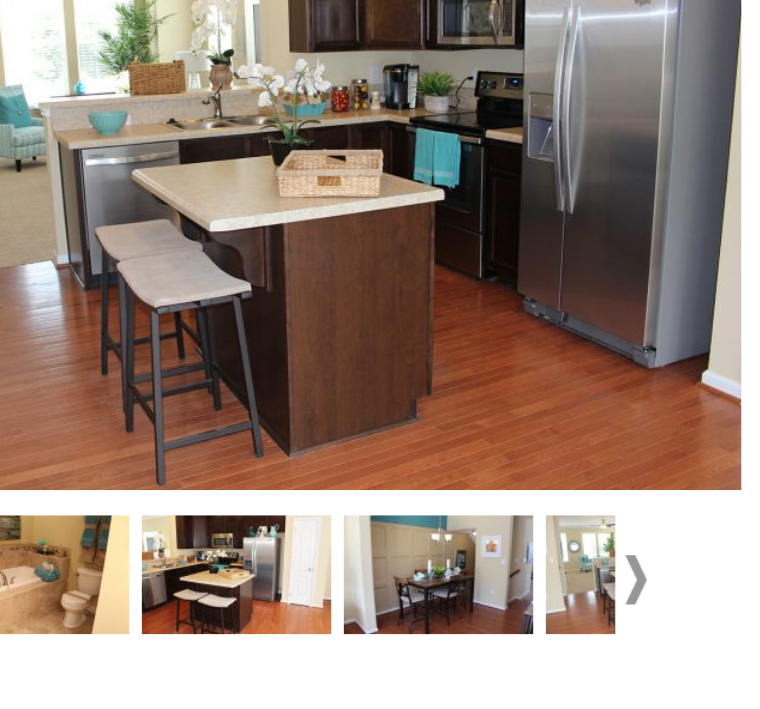 scroll, scrollTop: 470, scrollLeft: 0, axis: vertical 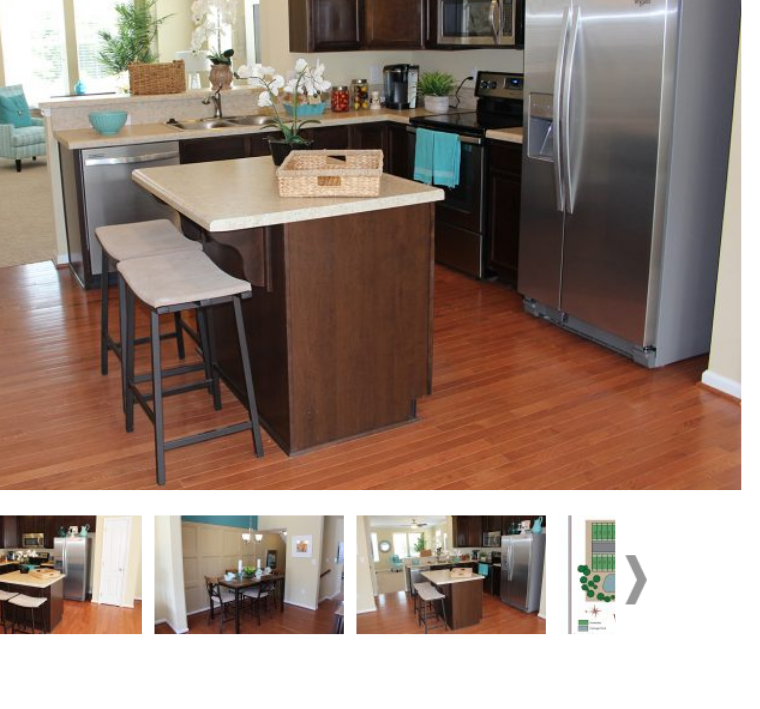 click at bounding box center [661, 459] 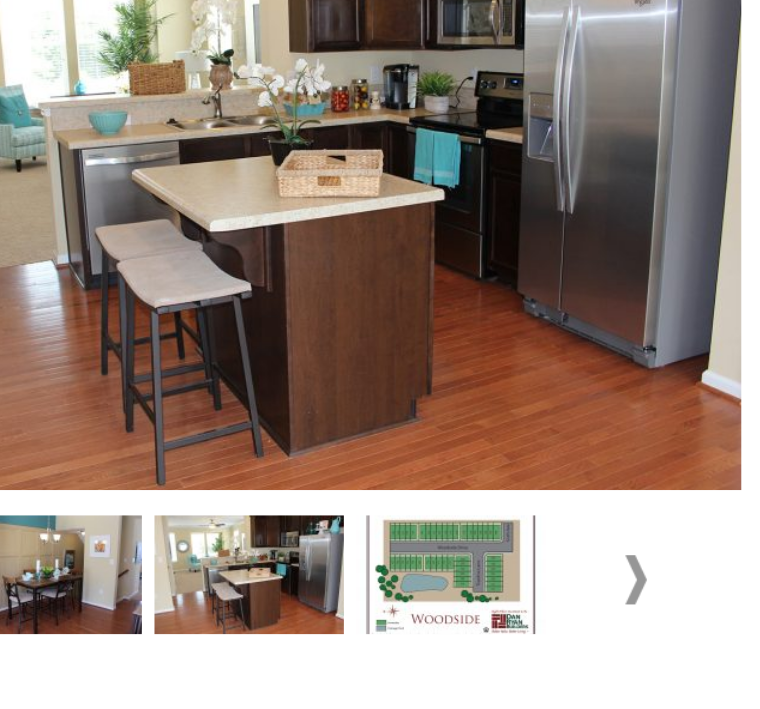 click at bounding box center (515, 455) 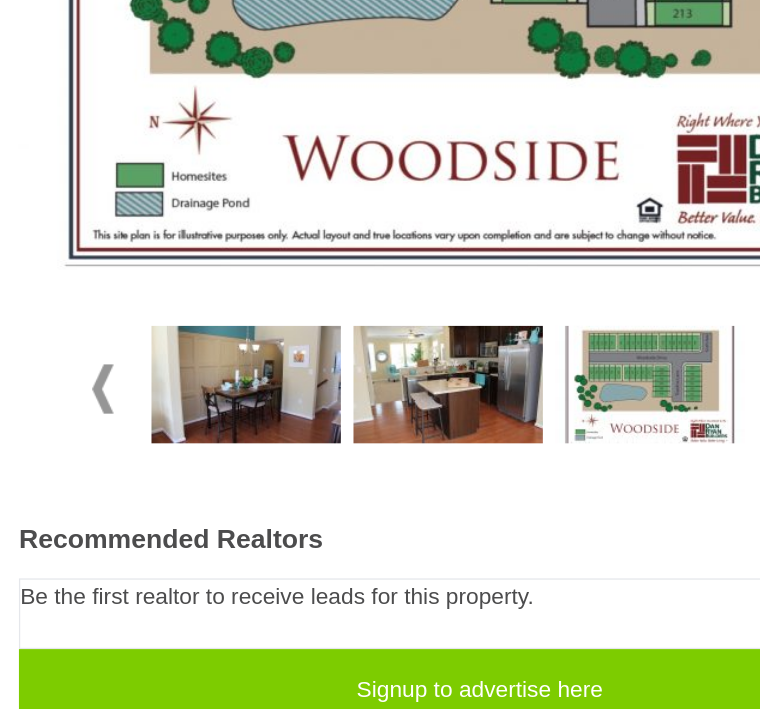 scroll, scrollTop: 599, scrollLeft: 0, axis: vertical 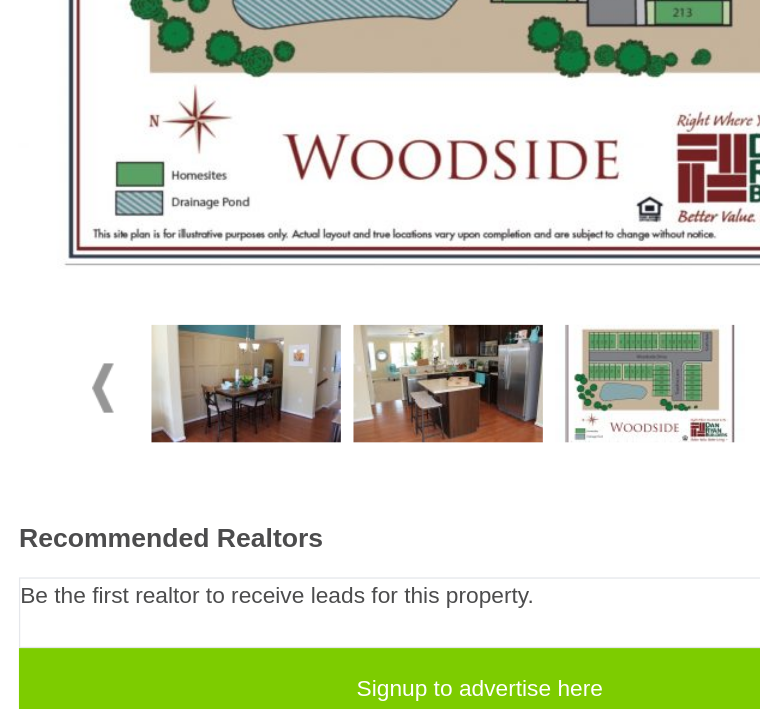 click at bounding box center [81, 407] 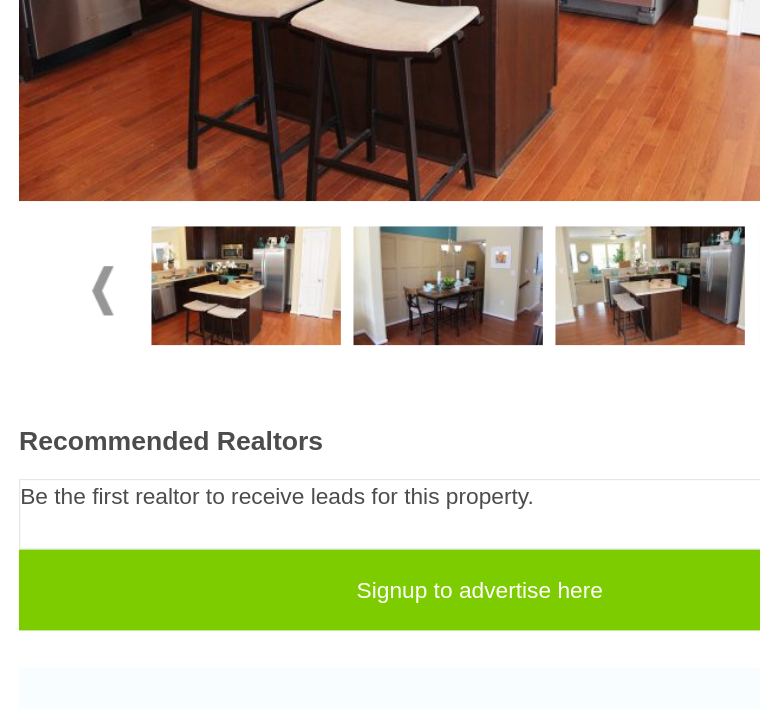 scroll, scrollTop: 598, scrollLeft: 0, axis: vertical 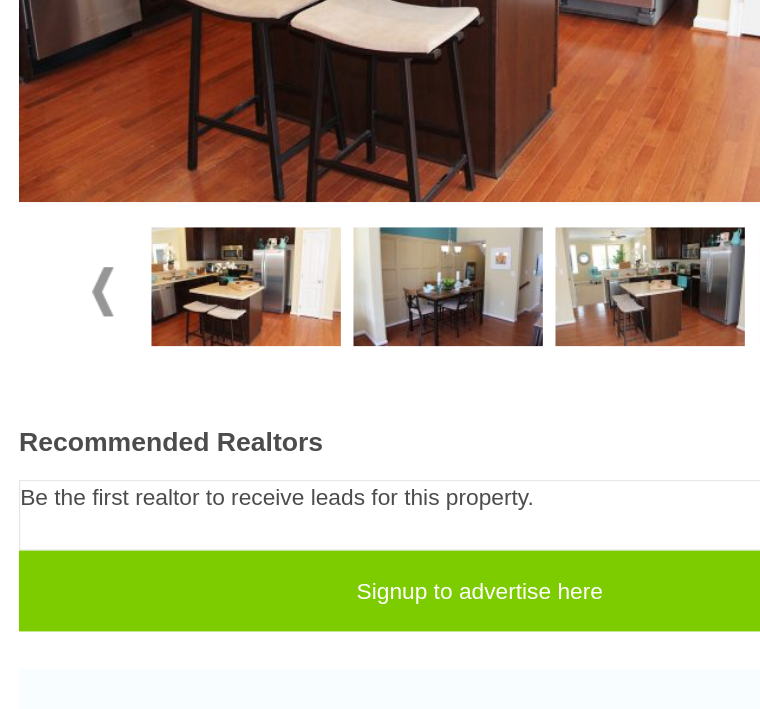 click at bounding box center [81, 331] 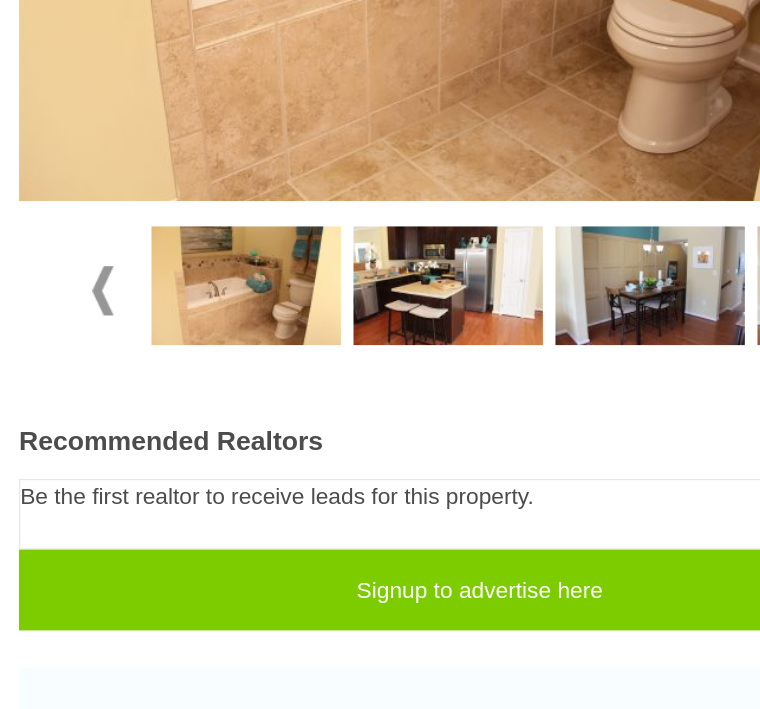 click at bounding box center (81, 330) 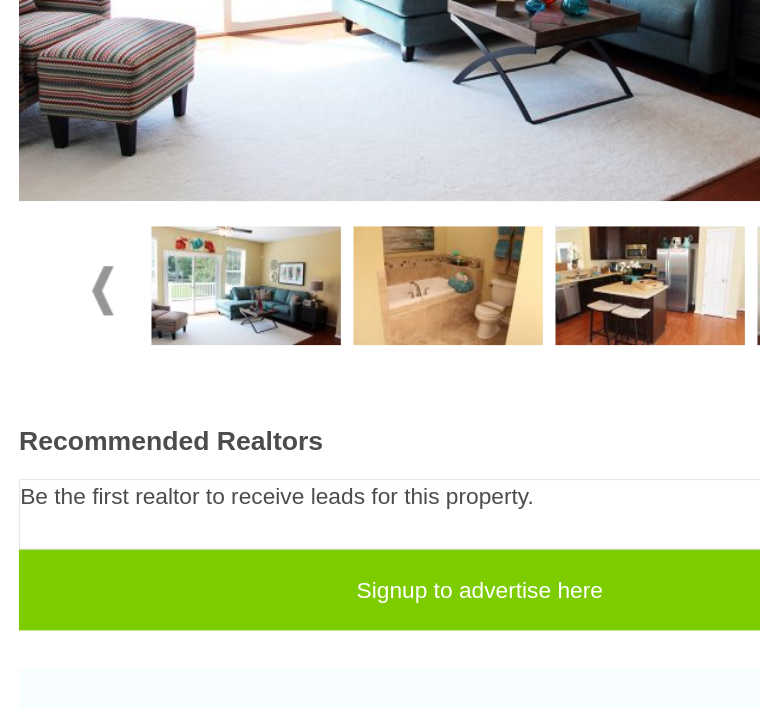 click at bounding box center [81, 330] 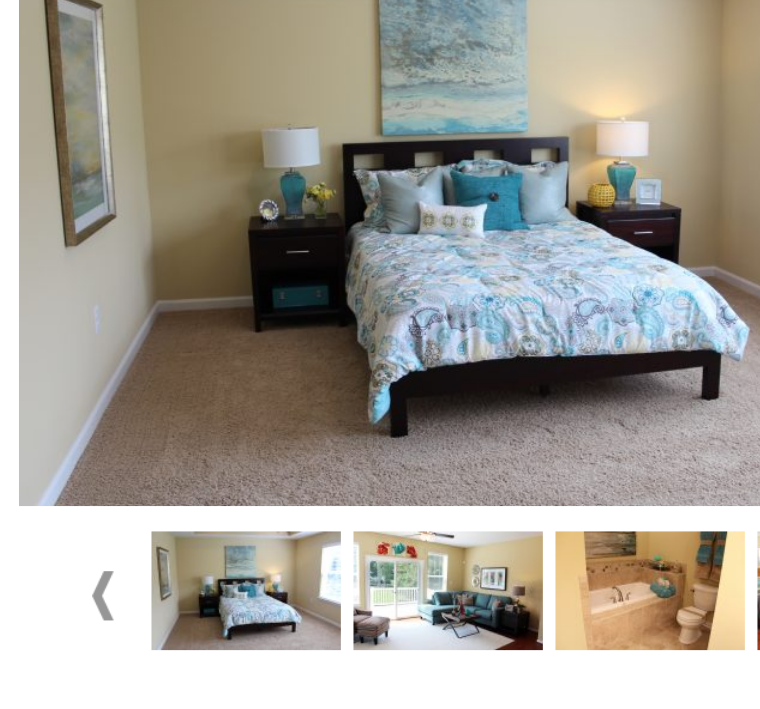 scroll, scrollTop: 360, scrollLeft: 0, axis: vertical 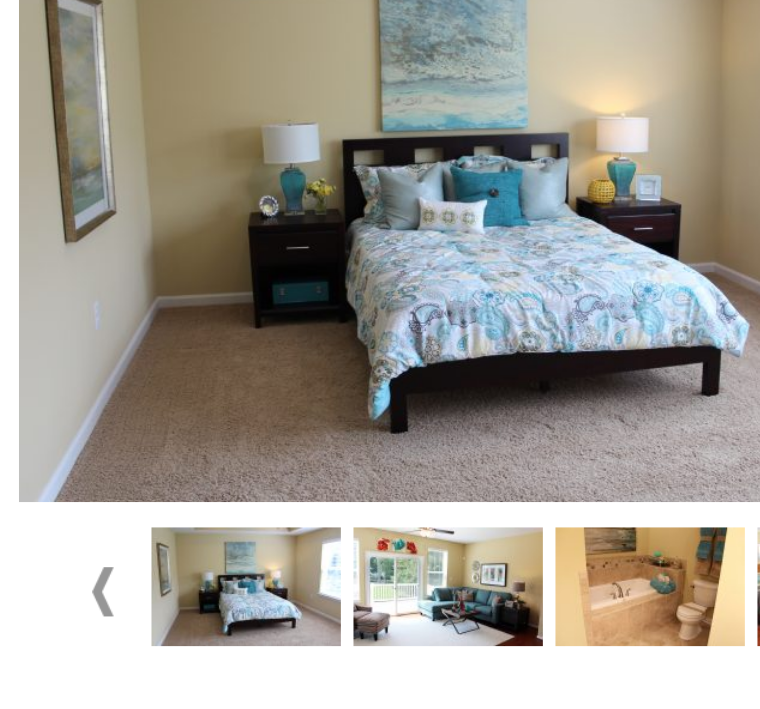click at bounding box center (355, 565) 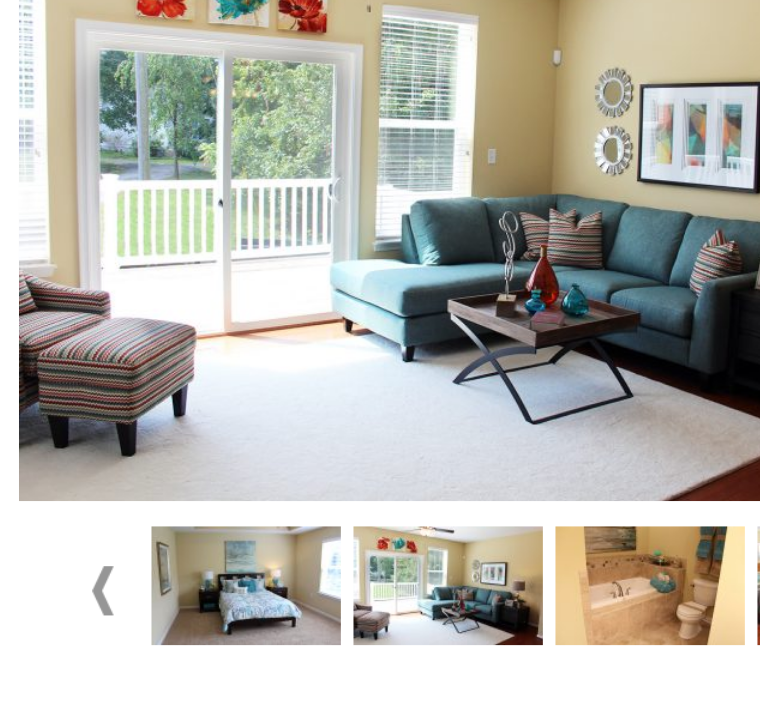 click at bounding box center [81, 568] 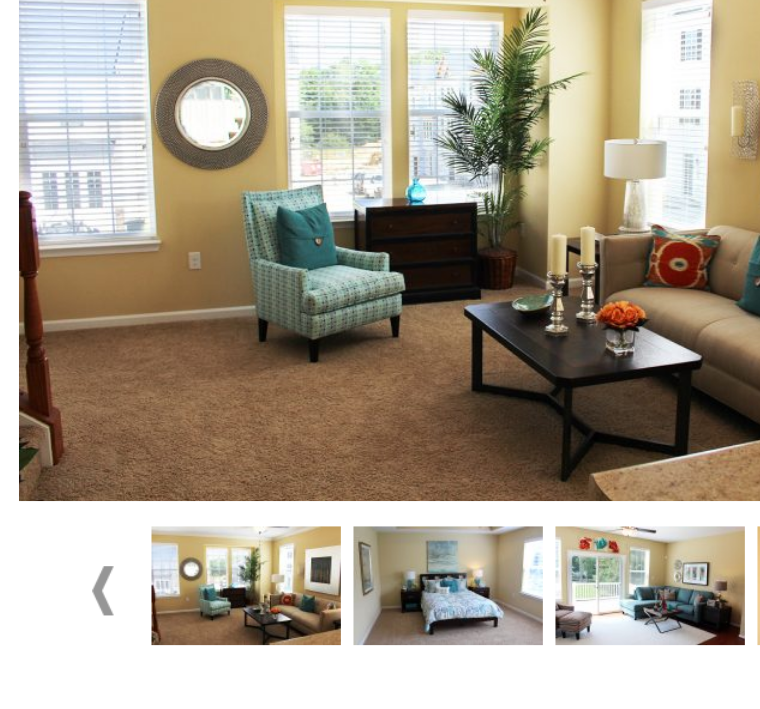click at bounding box center (81, 568) 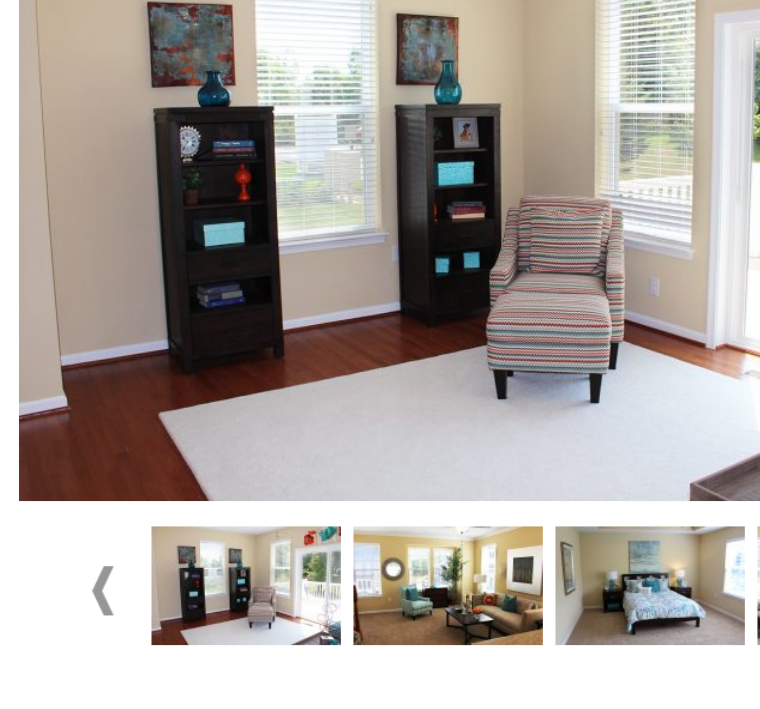 click at bounding box center (81, 568) 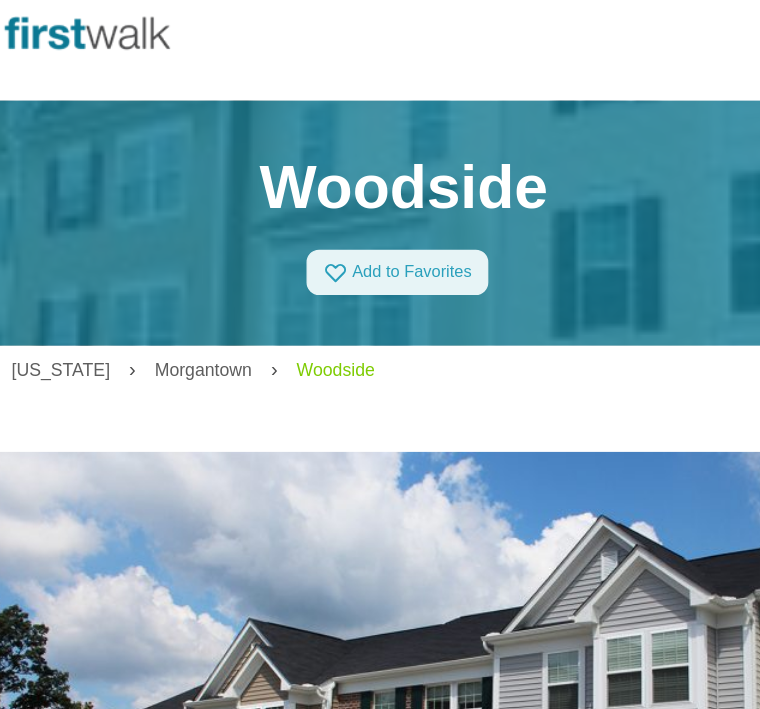 scroll, scrollTop: 0, scrollLeft: 0, axis: both 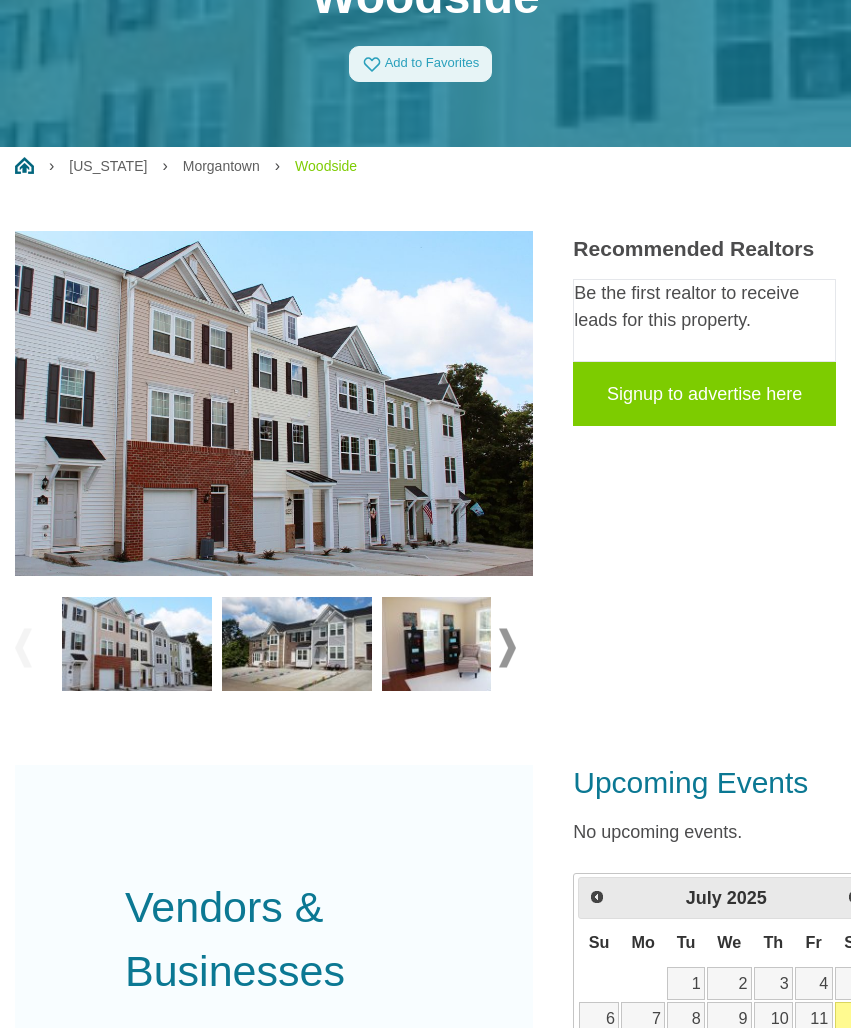 click at bounding box center [137, 644] 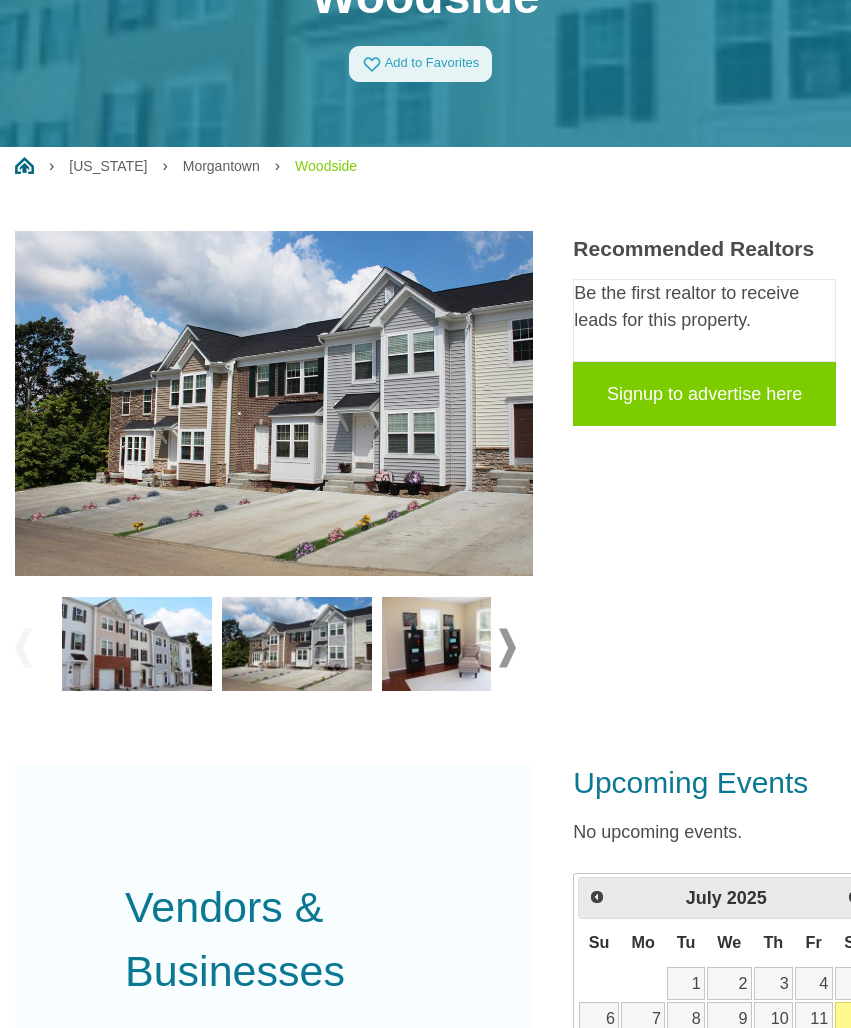 click at bounding box center [457, 644] 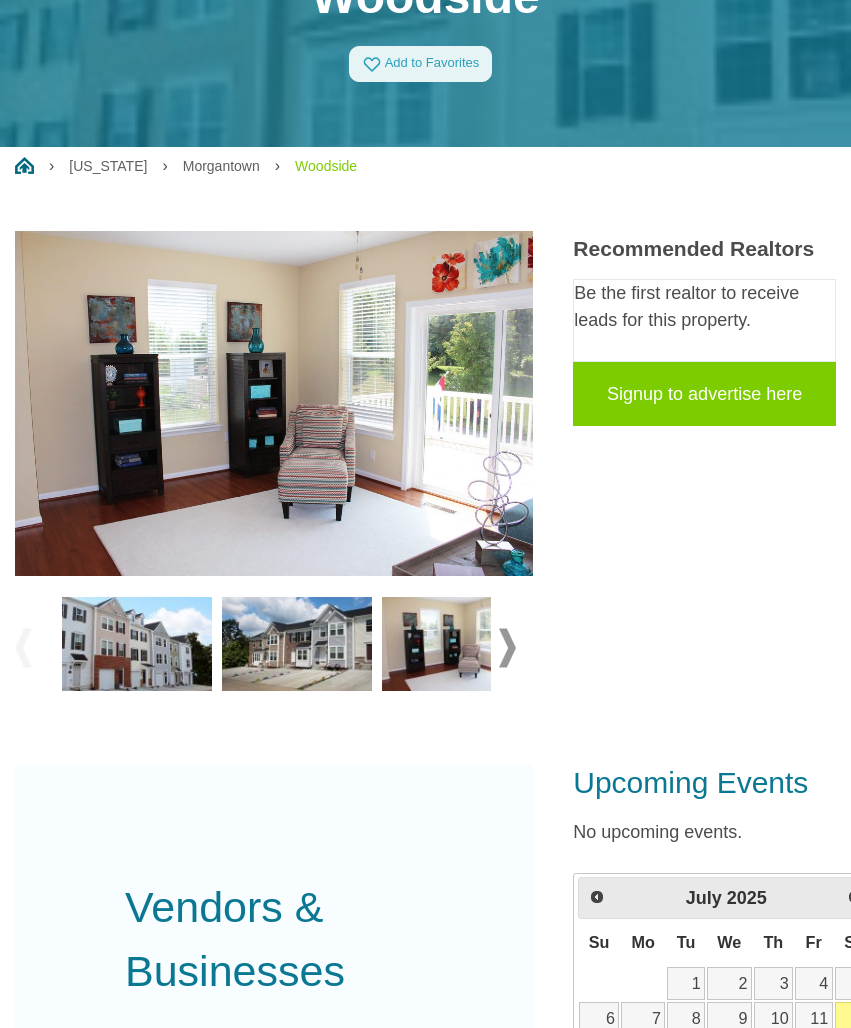 click at bounding box center [507, 647] 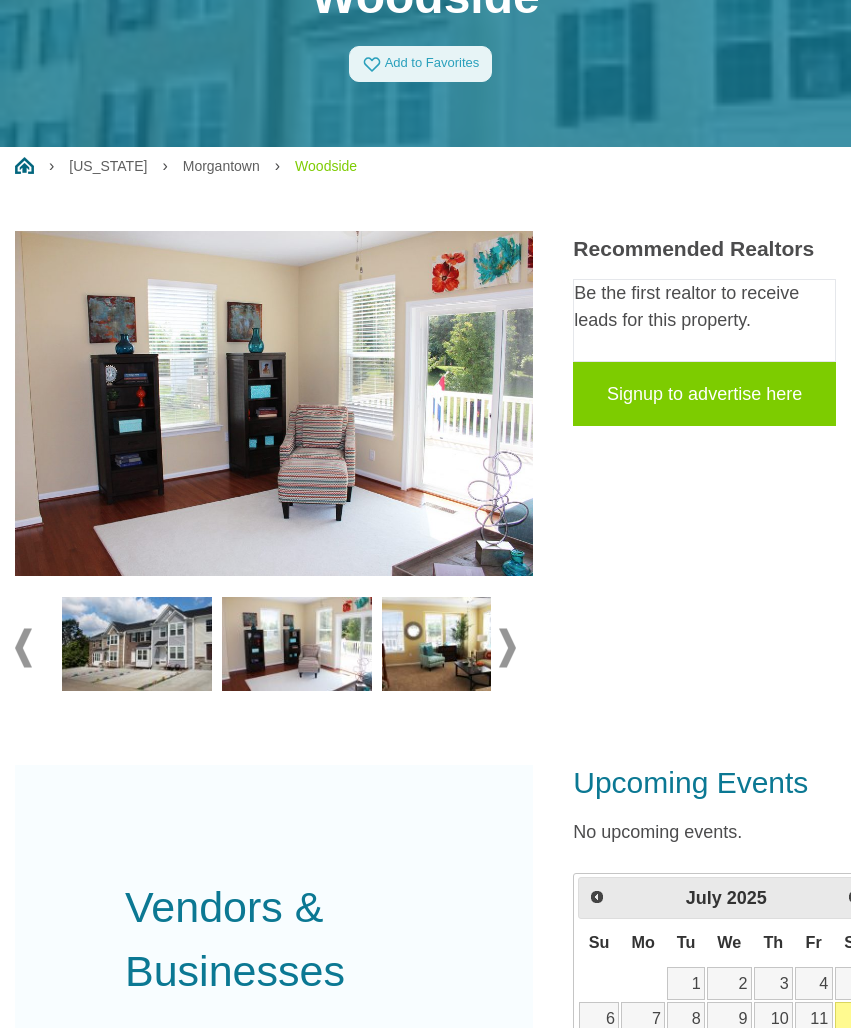 click at bounding box center (457, 644) 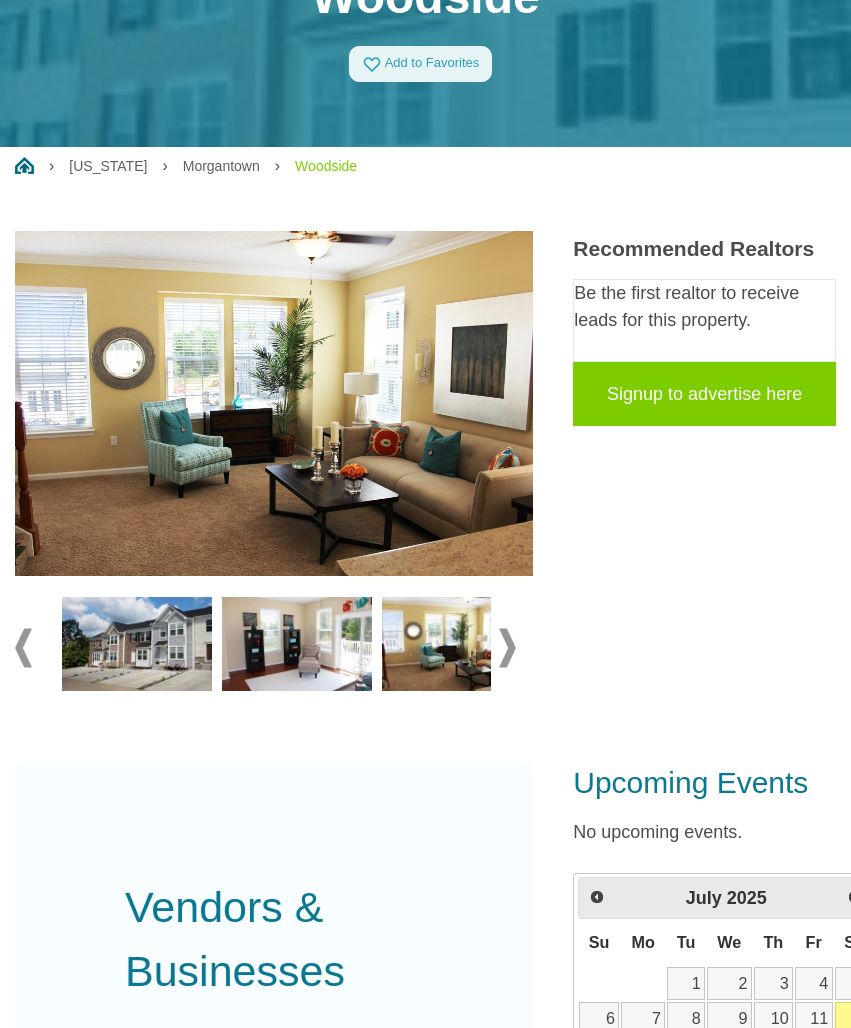 click at bounding box center [507, 647] 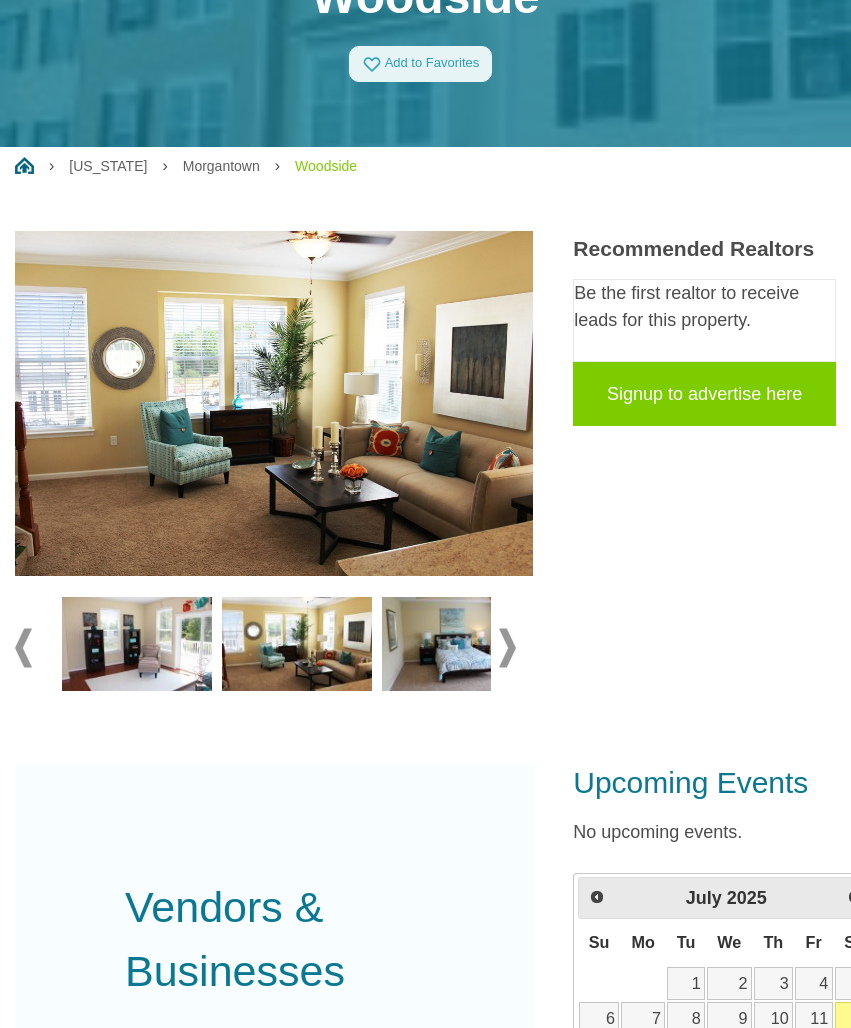 click at bounding box center (457, 644) 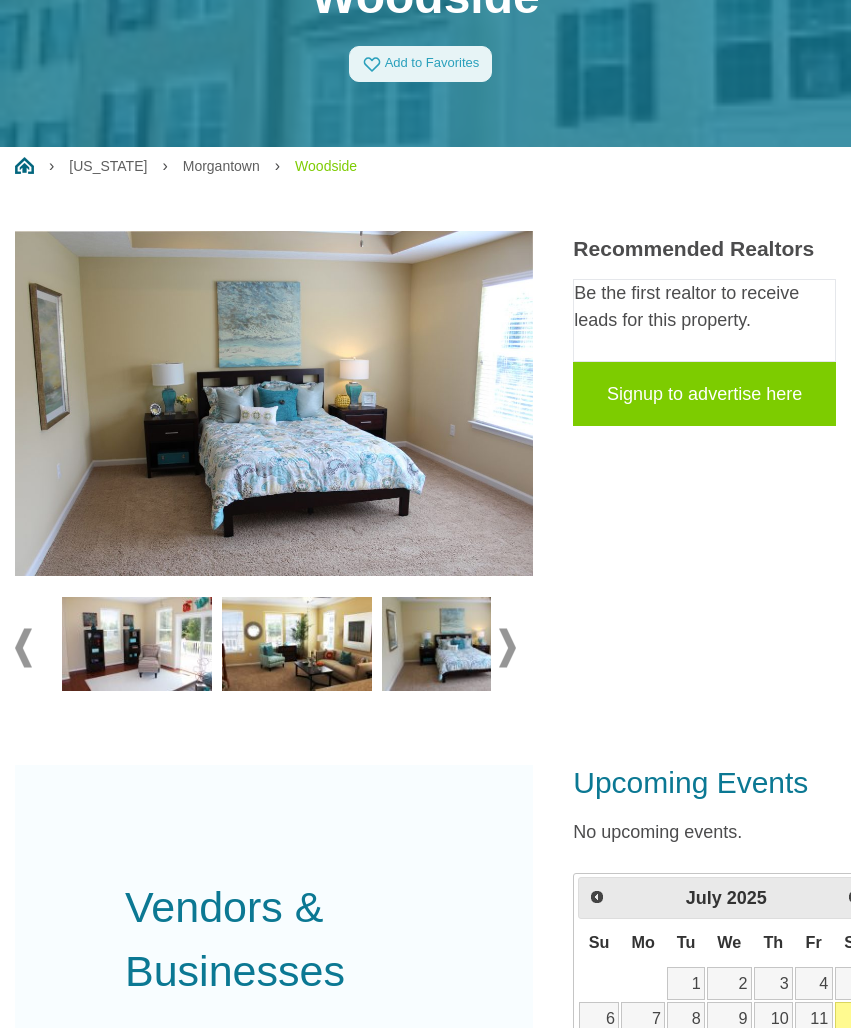 click at bounding box center (507, 647) 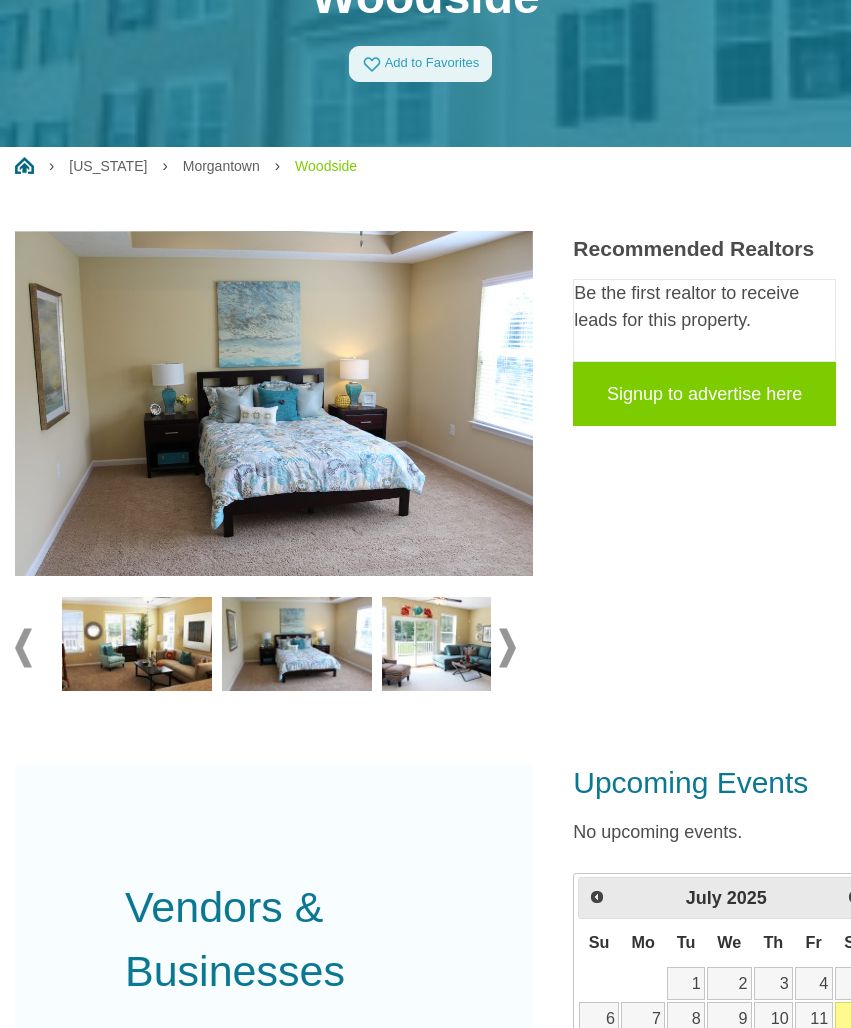 click at bounding box center [457, 644] 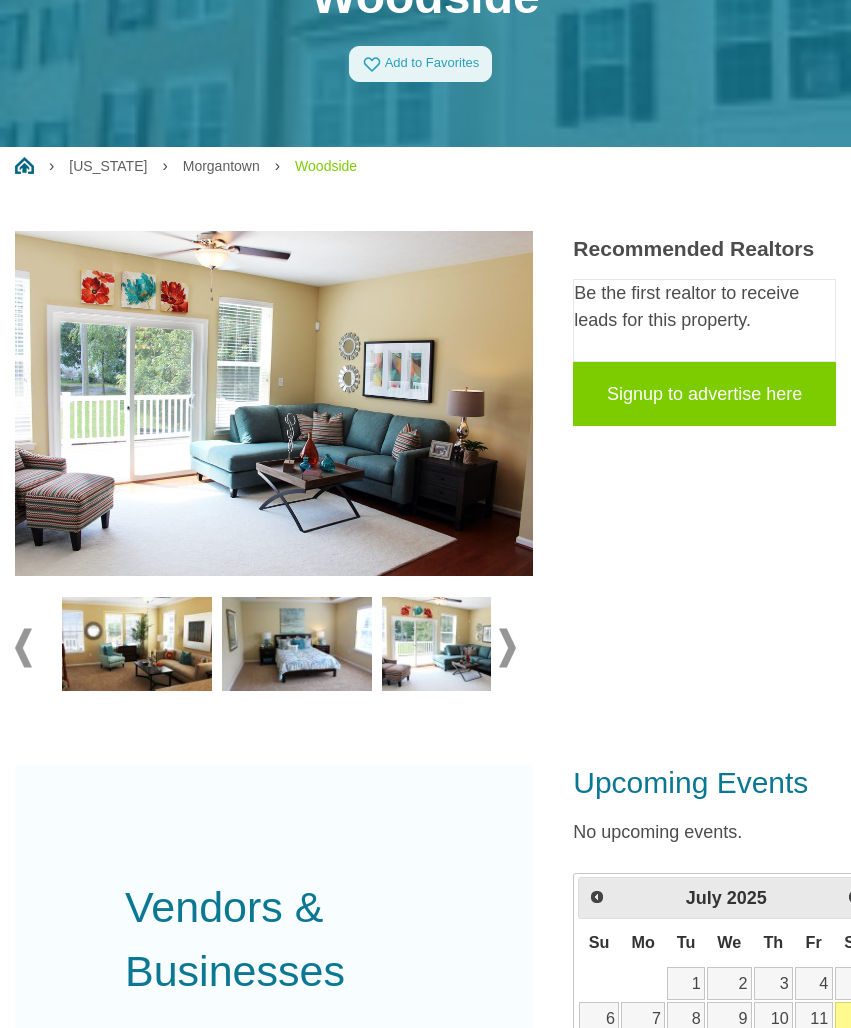 click at bounding box center [507, 647] 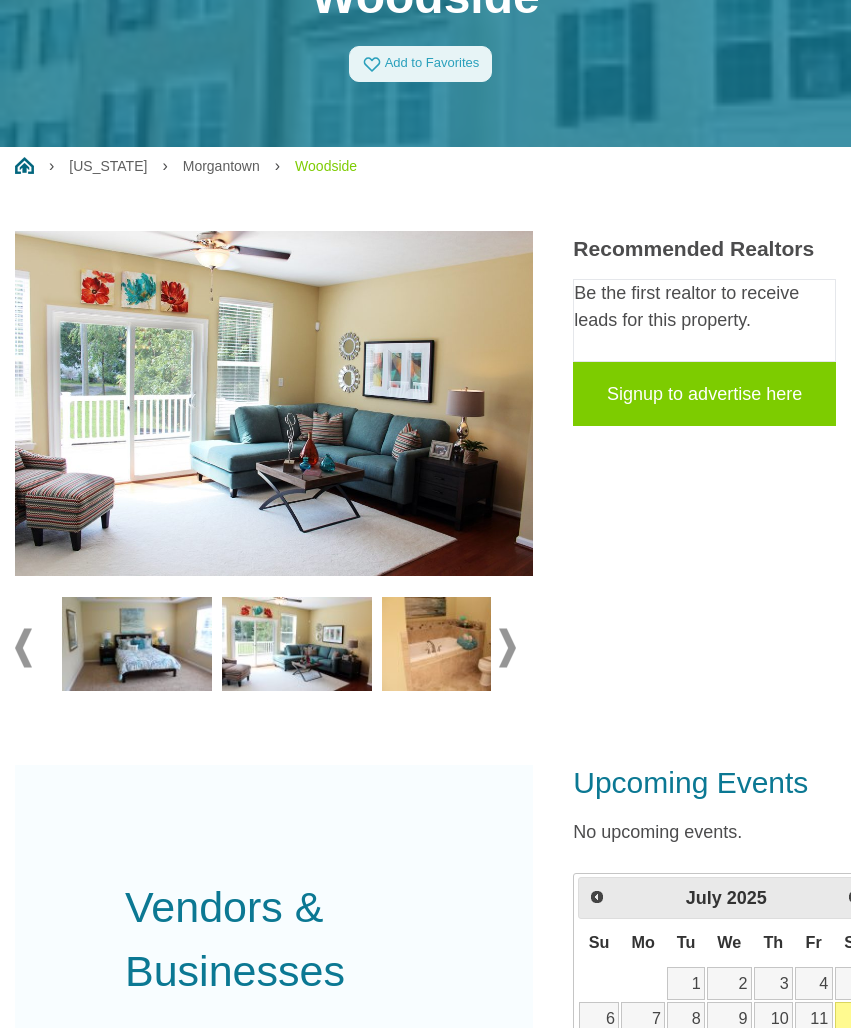 click at bounding box center (457, 644) 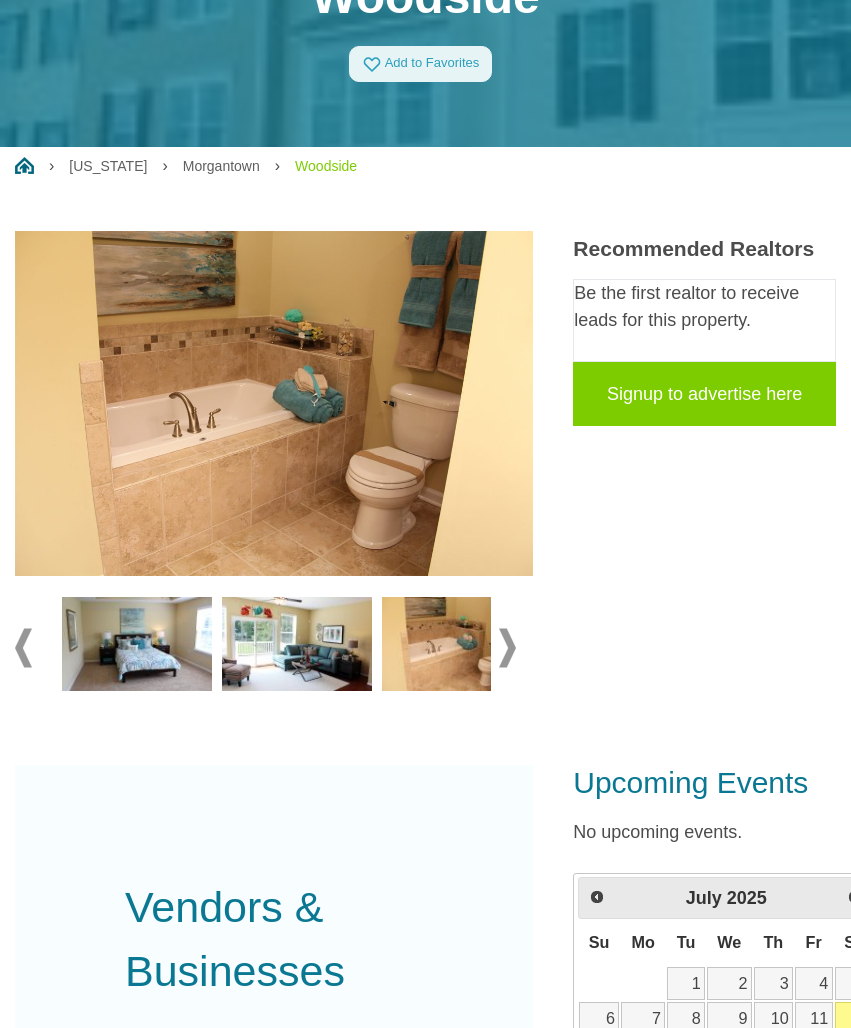 click at bounding box center [507, 647] 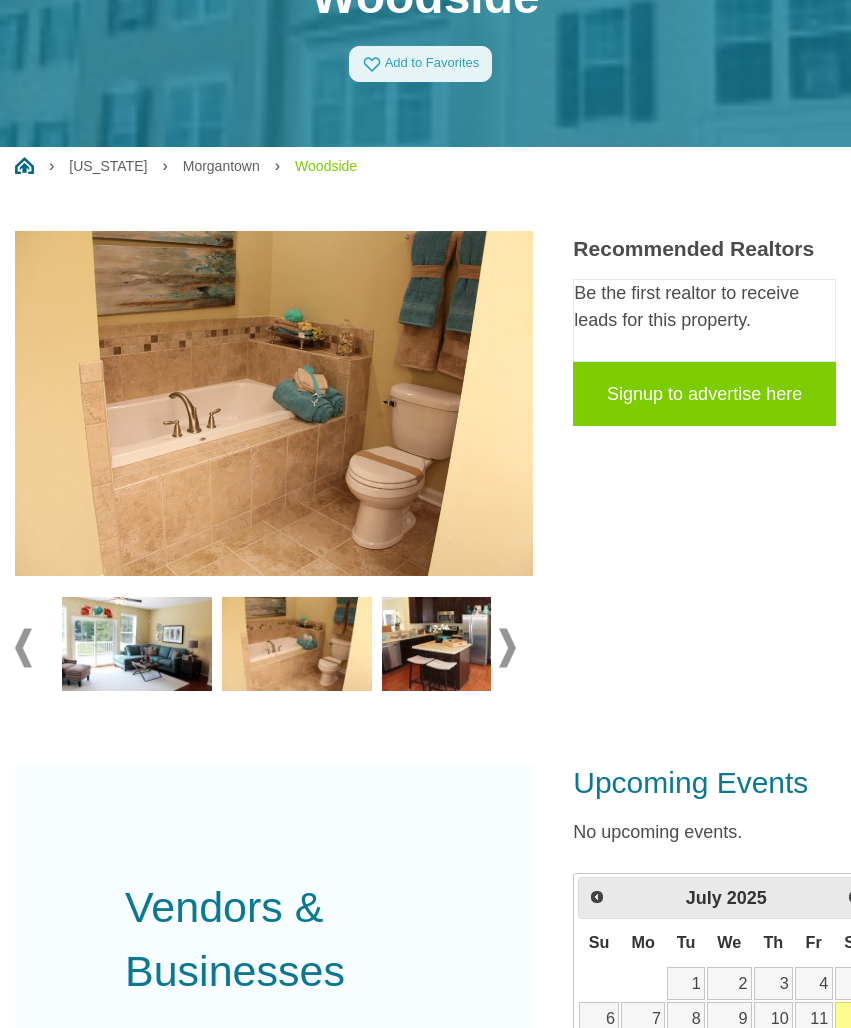 click at bounding box center (457, 644) 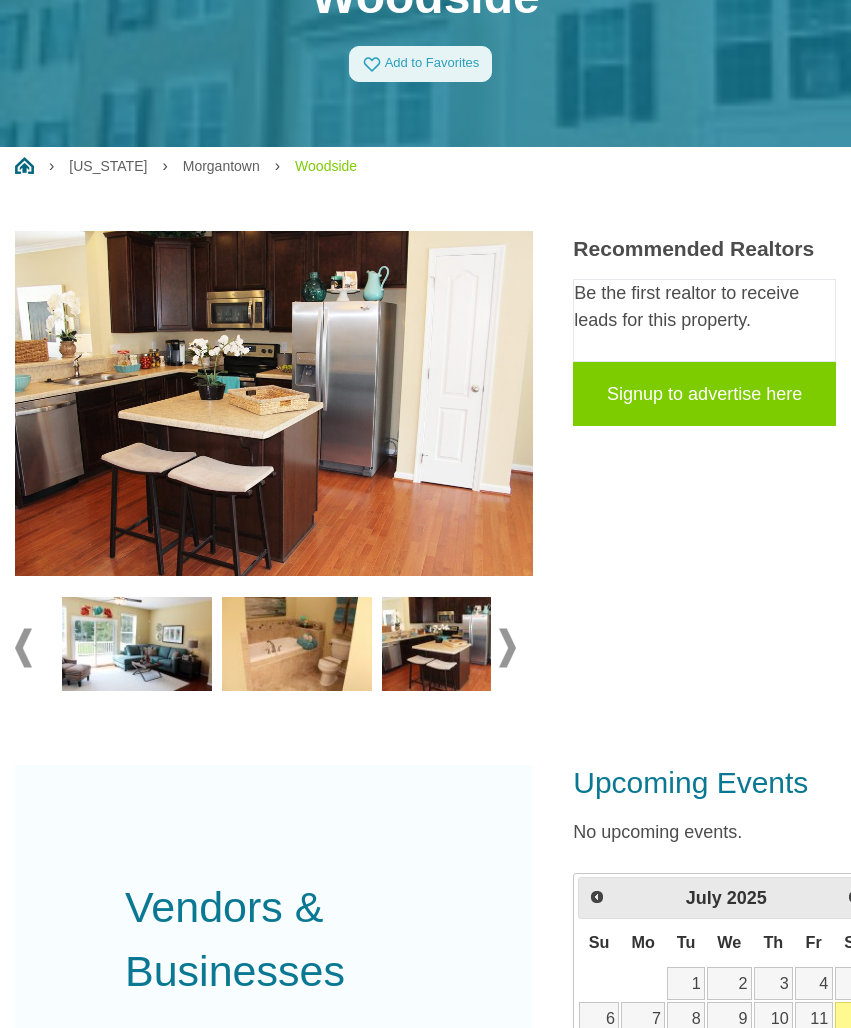 click at bounding box center [507, 647] 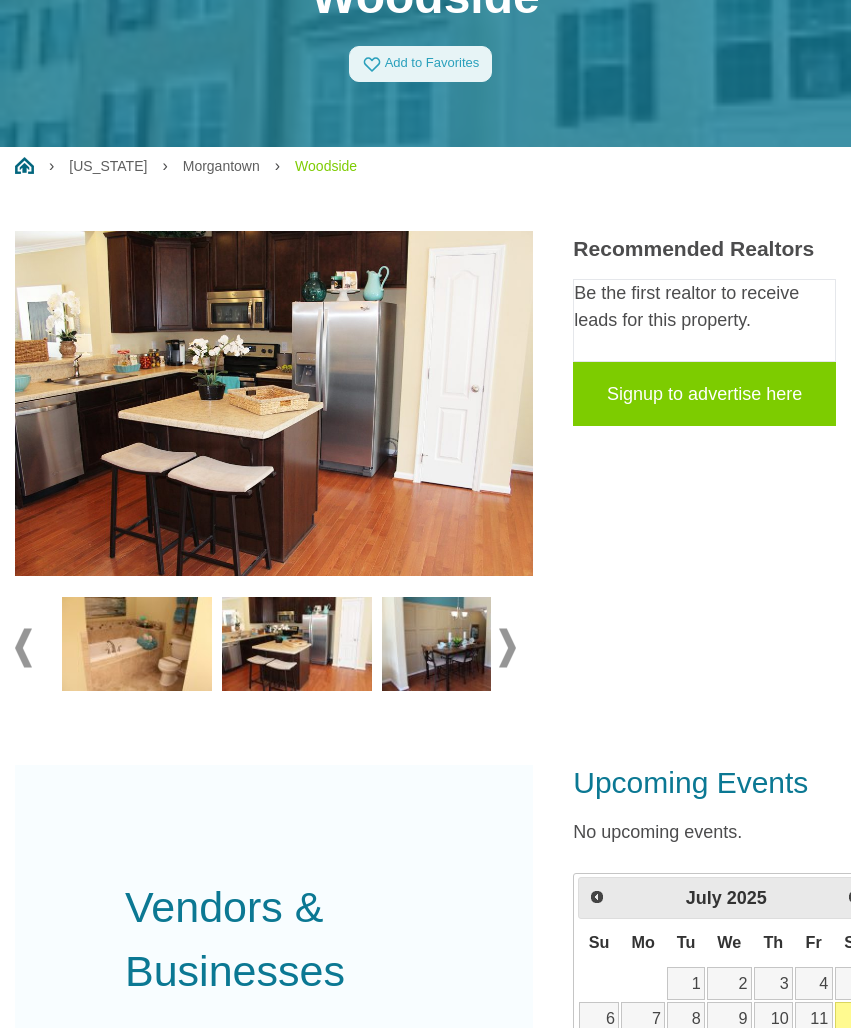 click at bounding box center [457, 644] 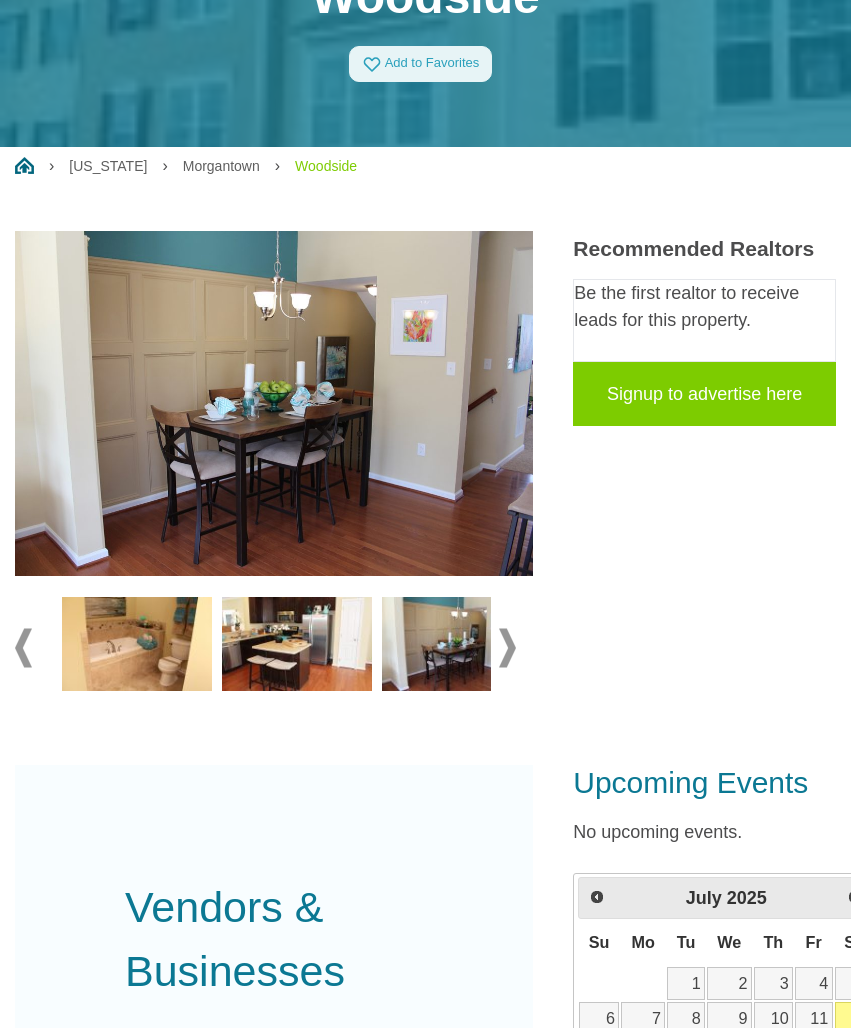 click at bounding box center [274, 648] 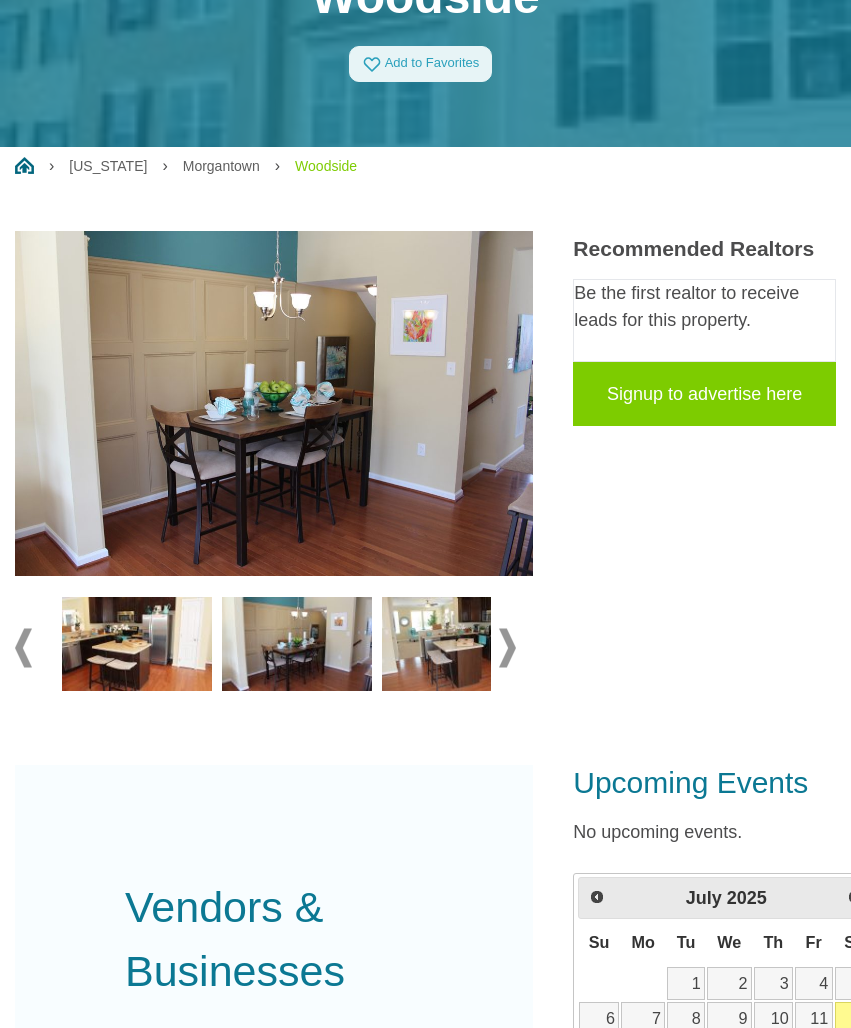 click at bounding box center (507, 647) 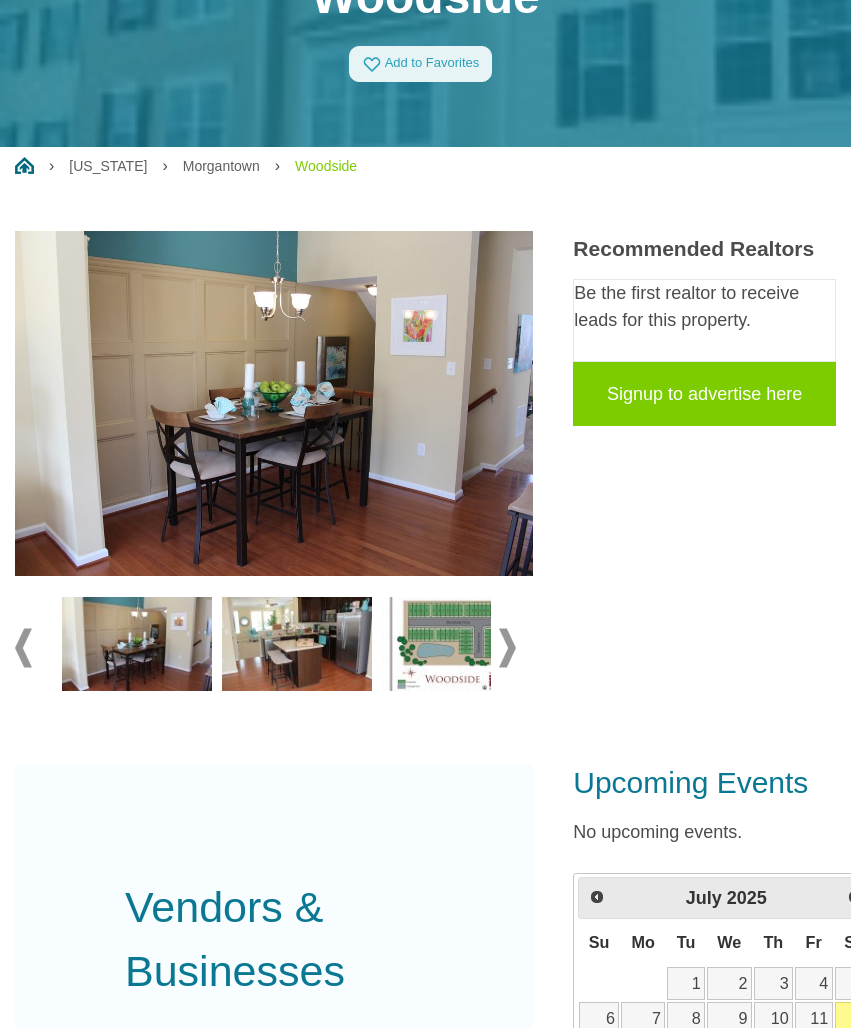 click at bounding box center [297, 644] 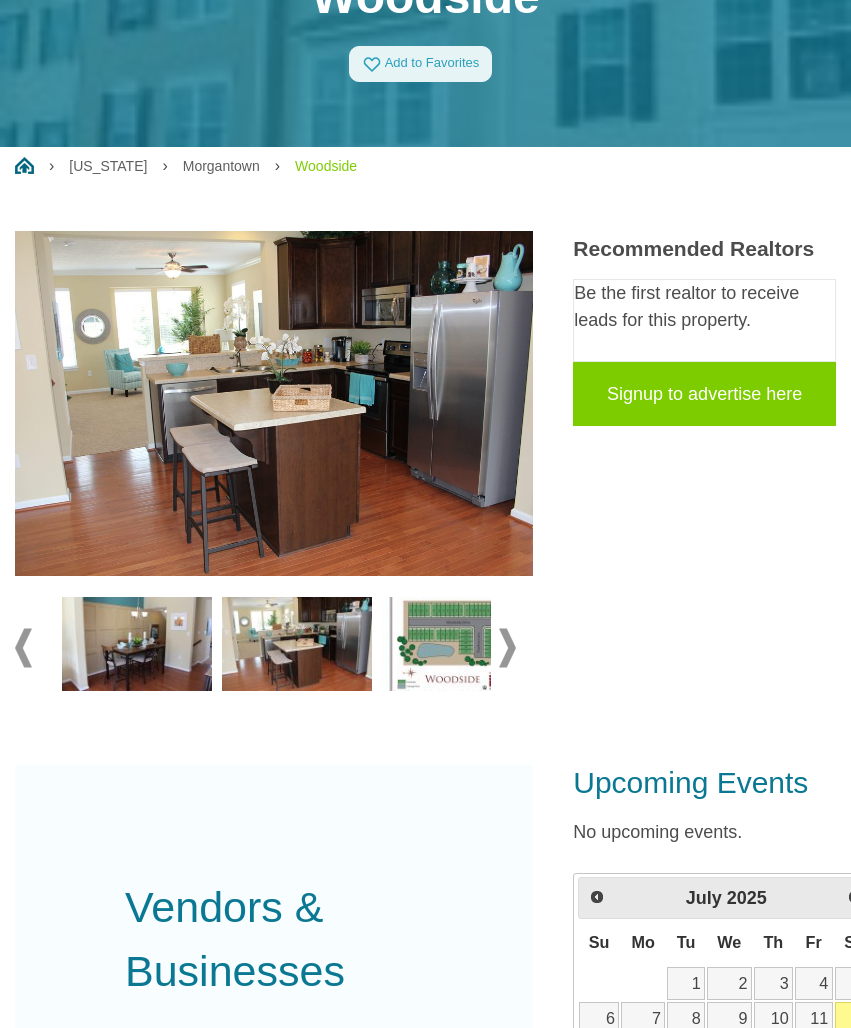 click at bounding box center (457, 644) 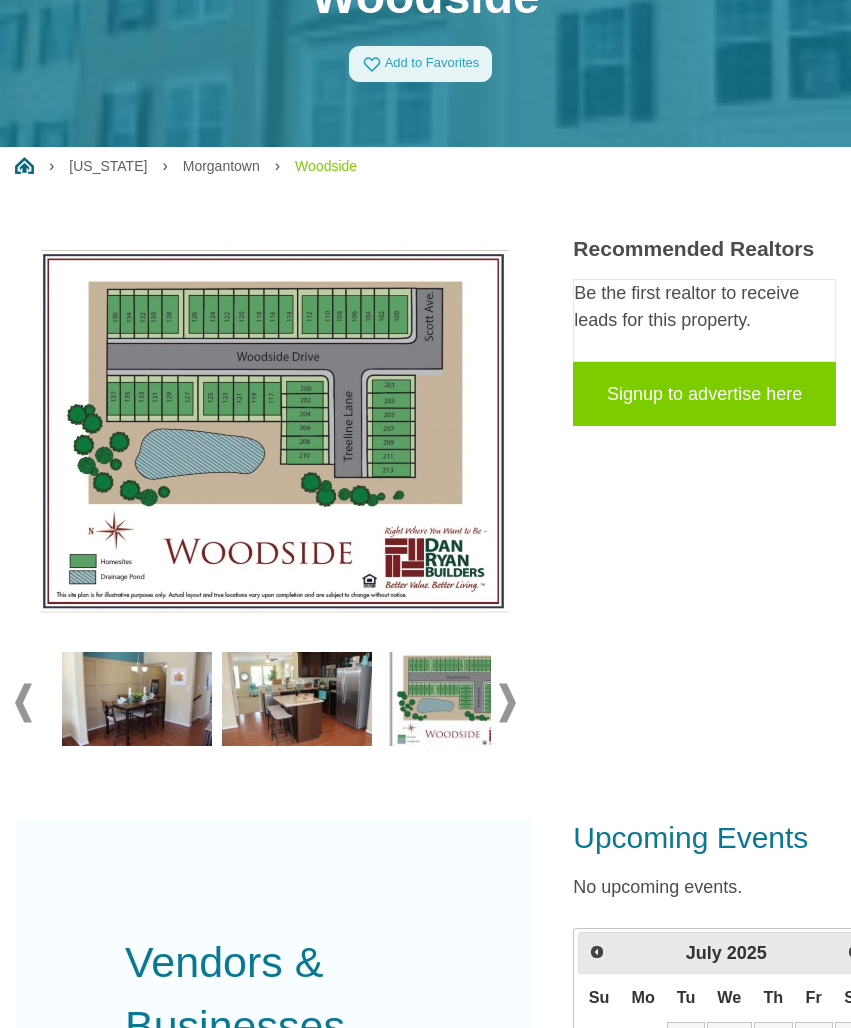click at bounding box center (507, 702) 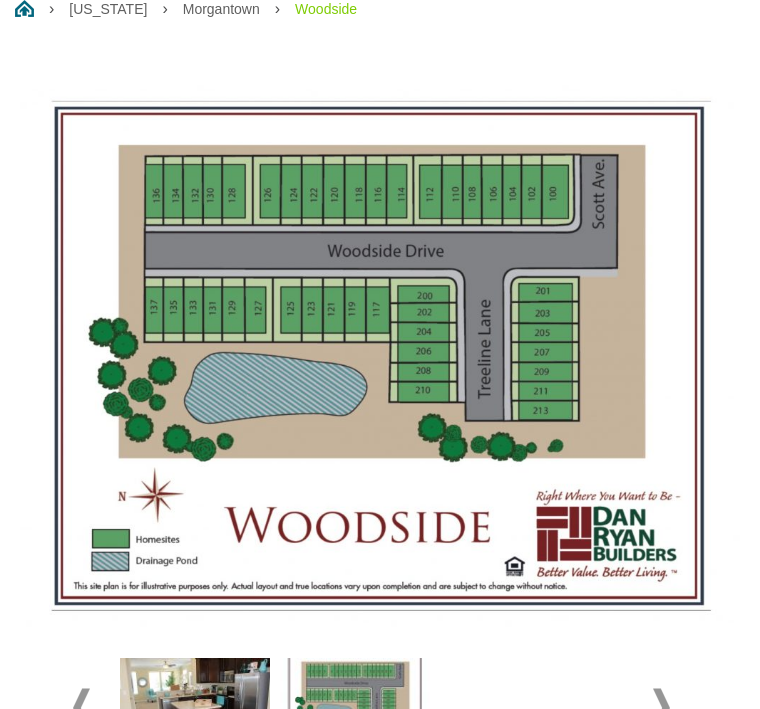 scroll, scrollTop: 358, scrollLeft: 0, axis: vertical 